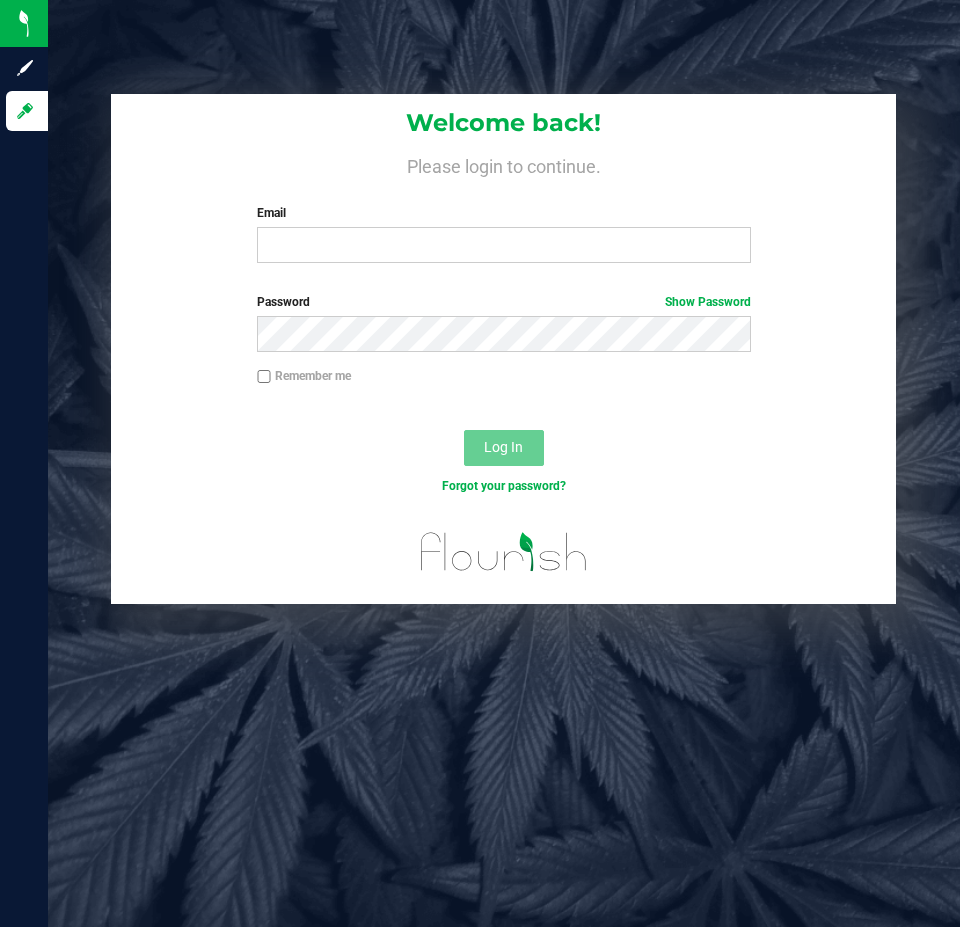scroll, scrollTop: 0, scrollLeft: 0, axis: both 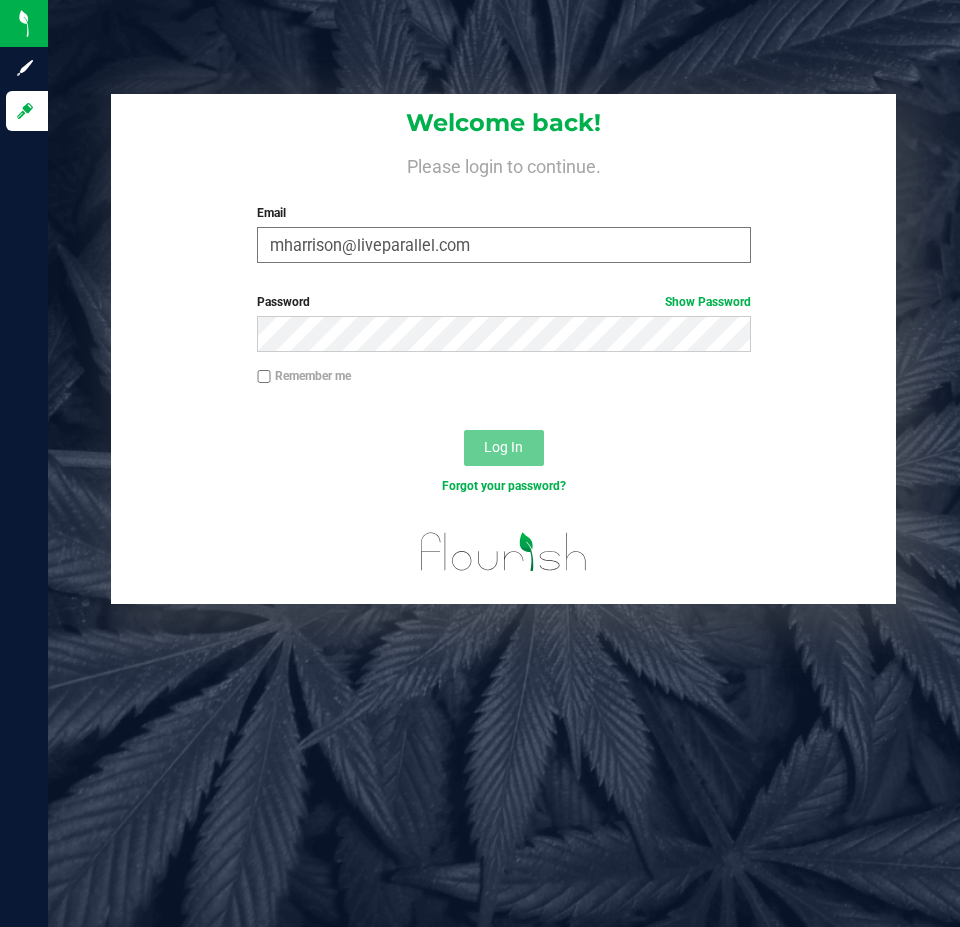 type on "mharrison@liveparallel.com" 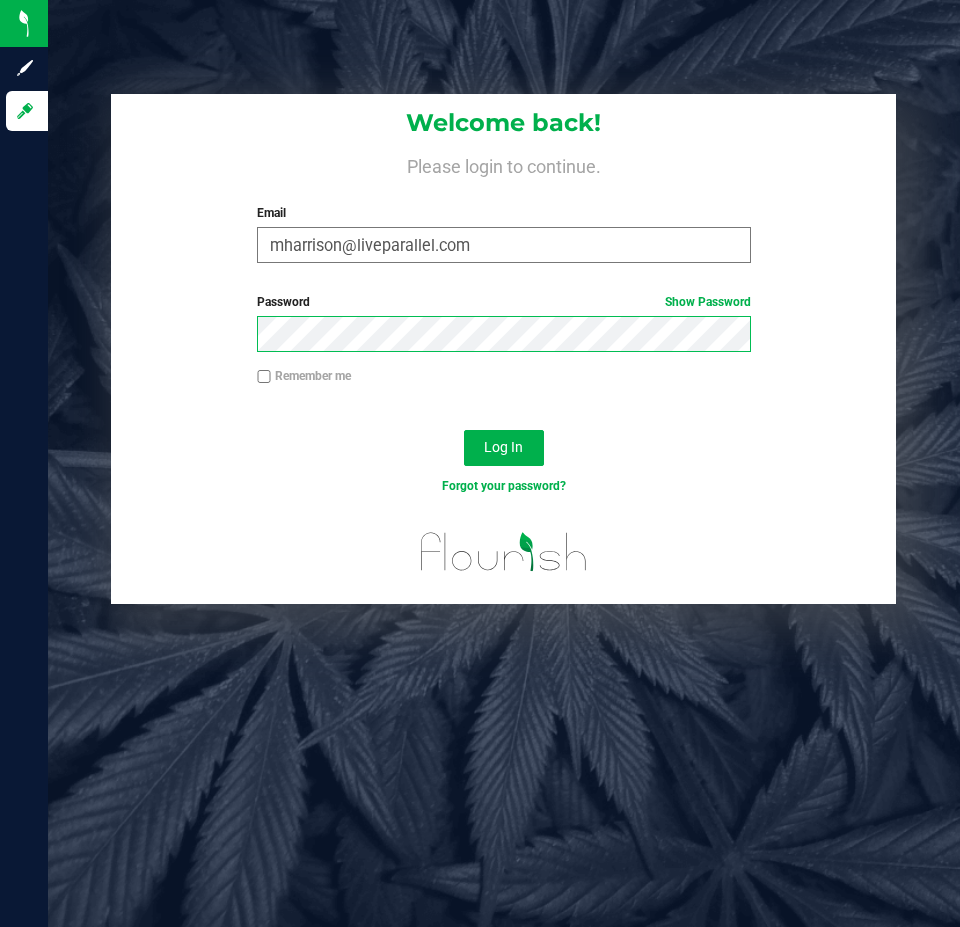 click on "Log In" at bounding box center [504, 448] 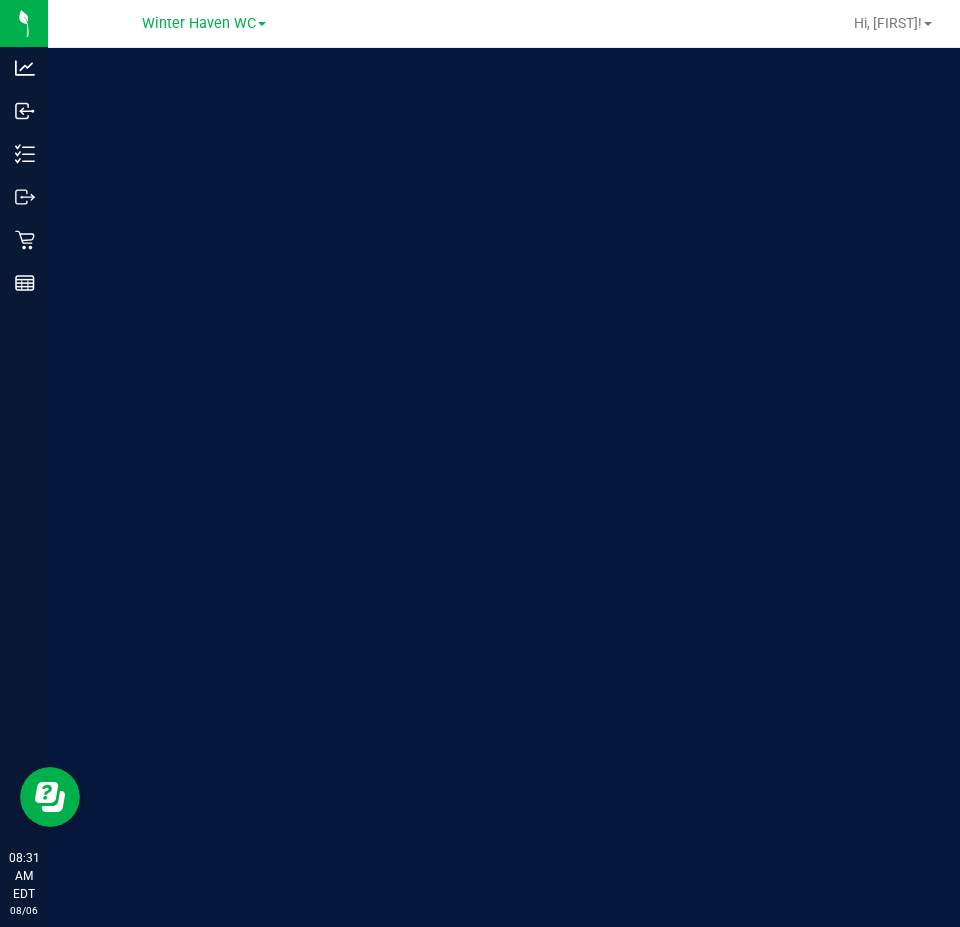 scroll, scrollTop: 0, scrollLeft: 0, axis: both 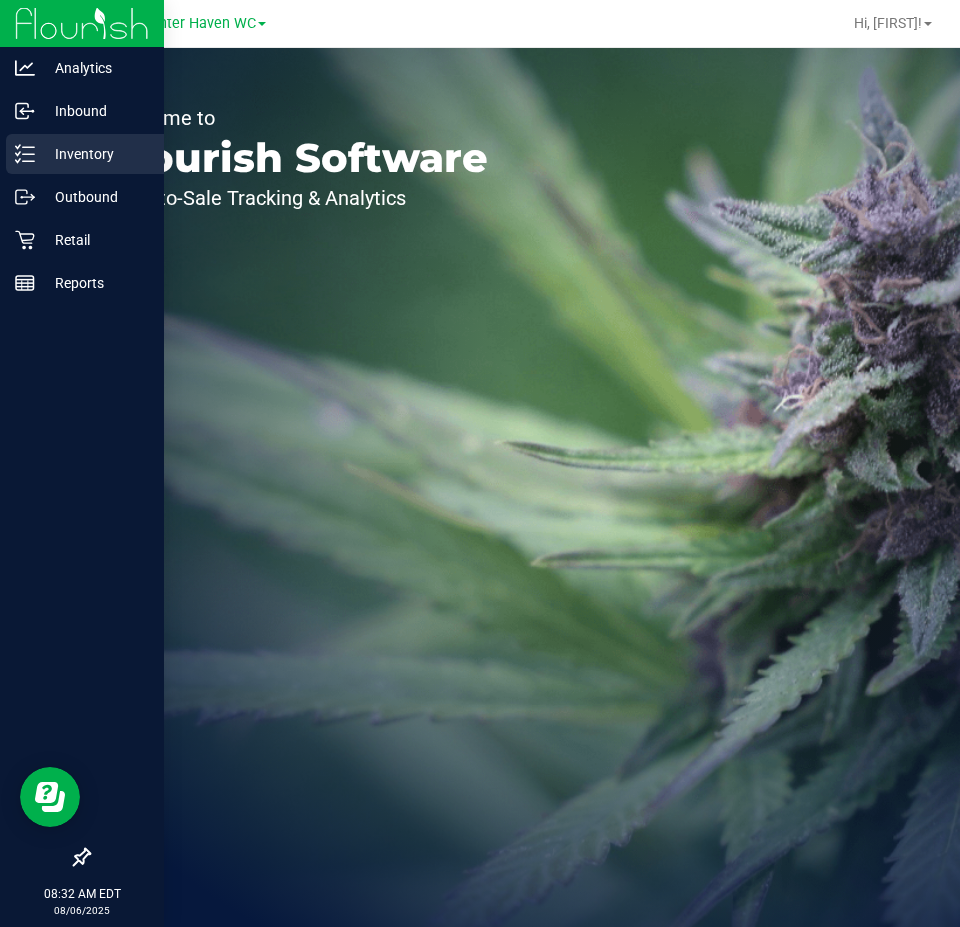 click on "Inventory" at bounding box center [95, 154] 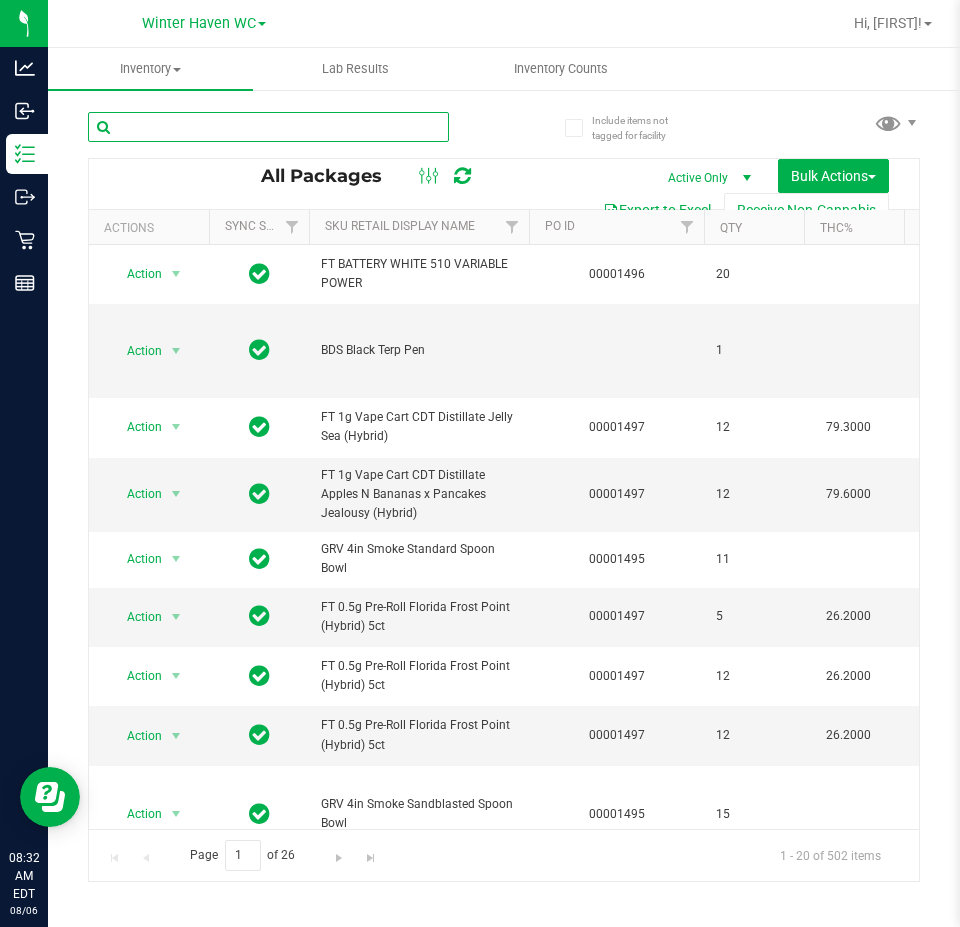 click at bounding box center (268, 127) 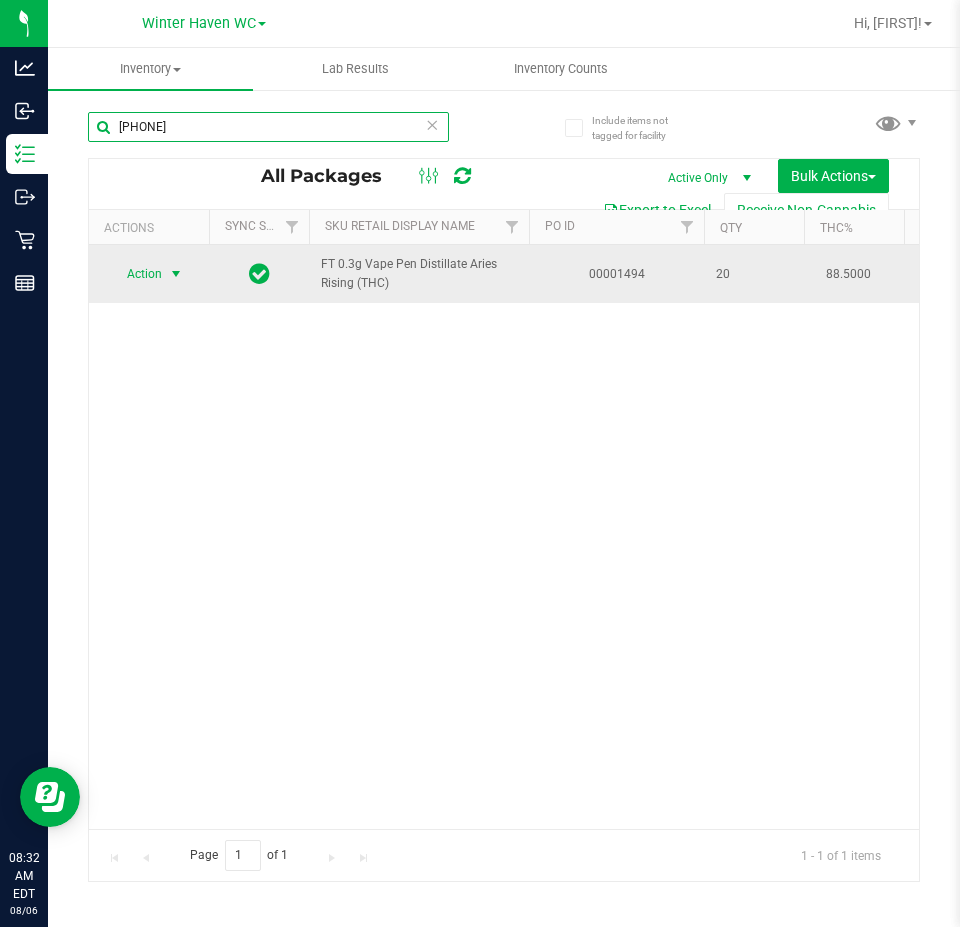type on "[PHONE]" 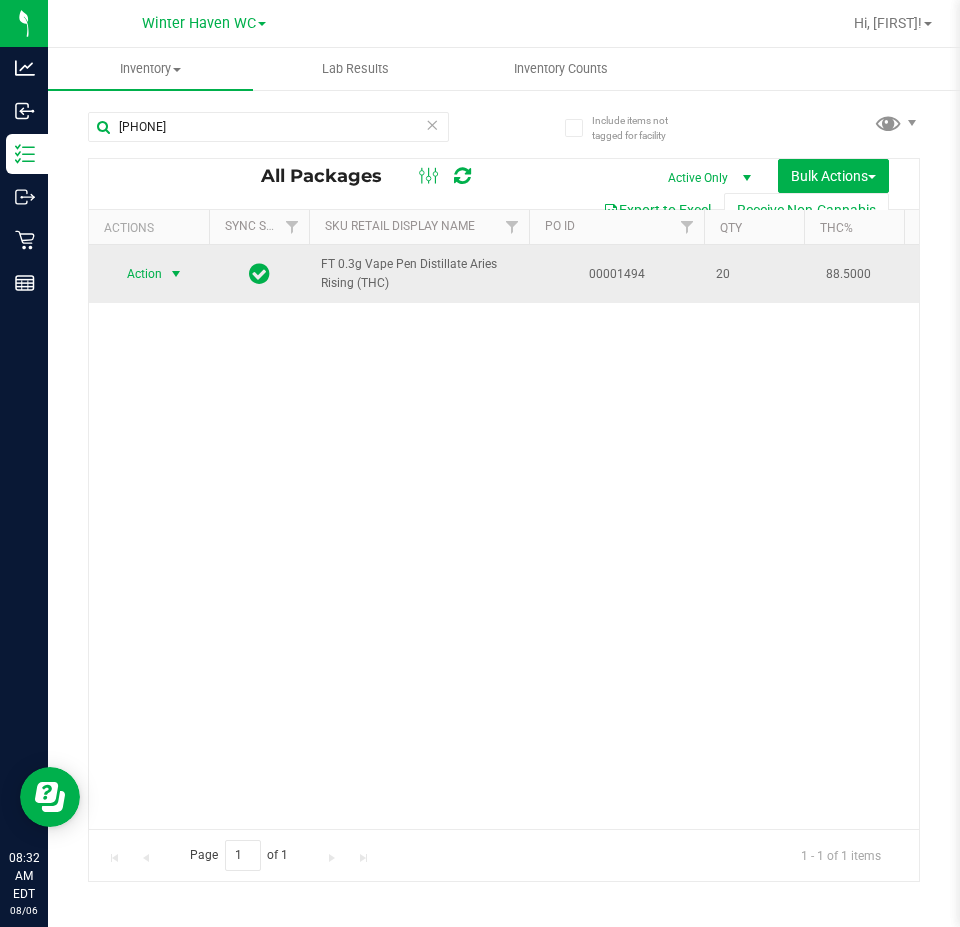 click on "Action" at bounding box center [136, 274] 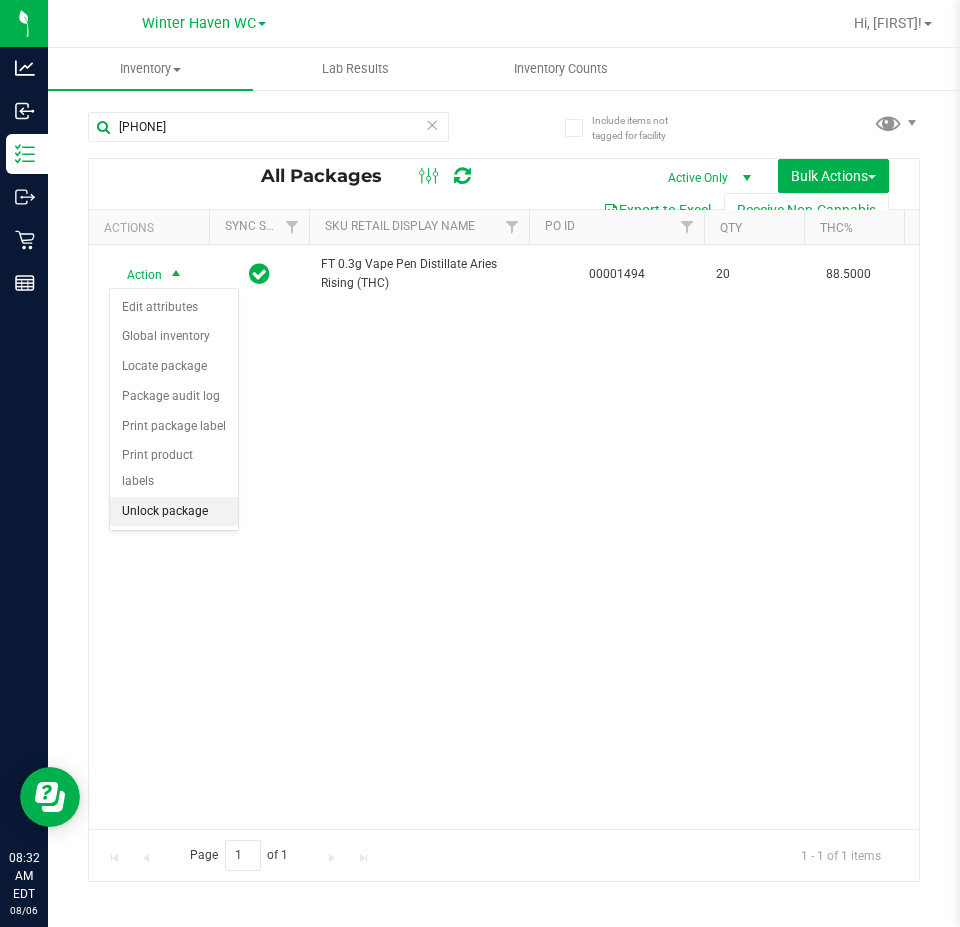 click on "Unlock package" at bounding box center [174, 512] 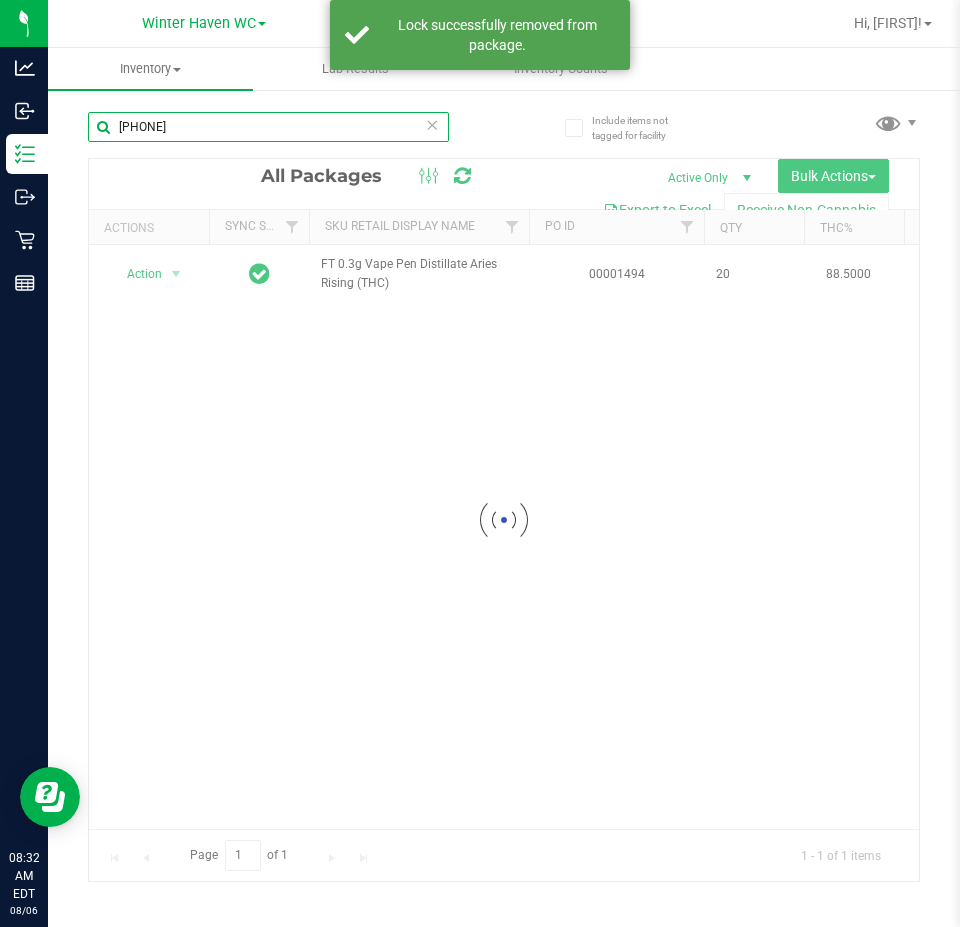 click on "[PHONE]" at bounding box center (268, 127) 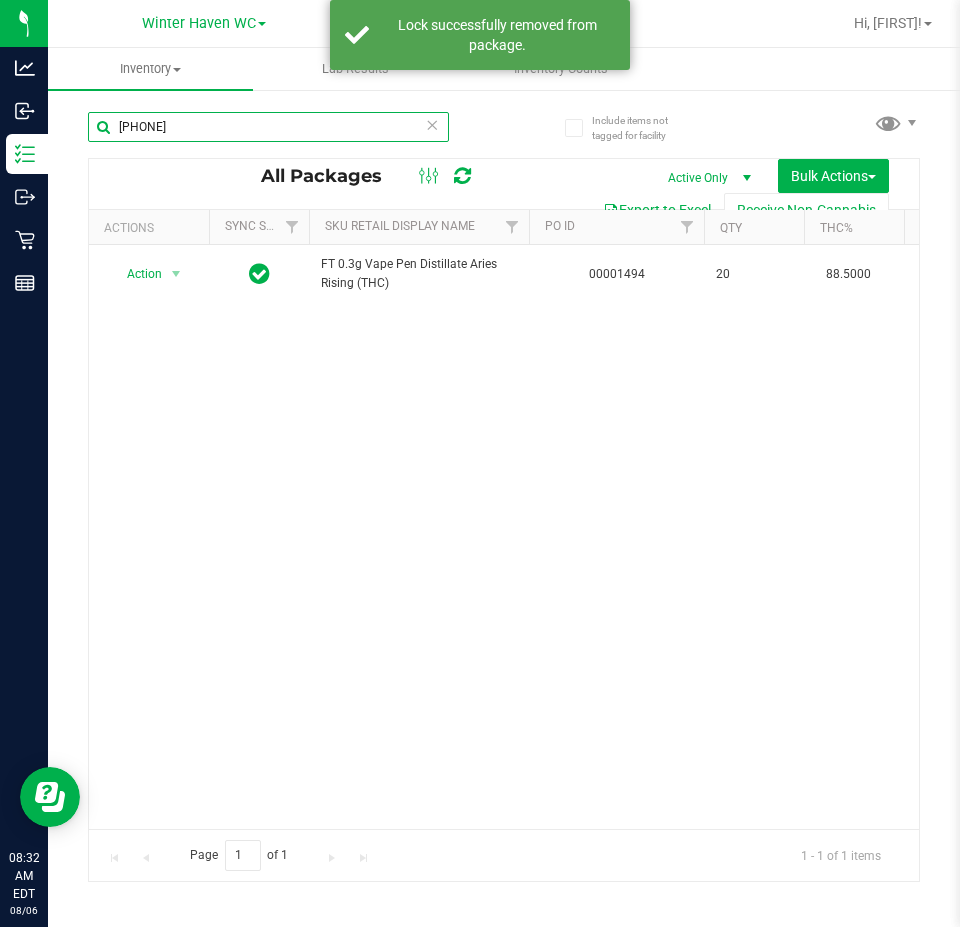 click on "[PHONE]" at bounding box center (268, 127) 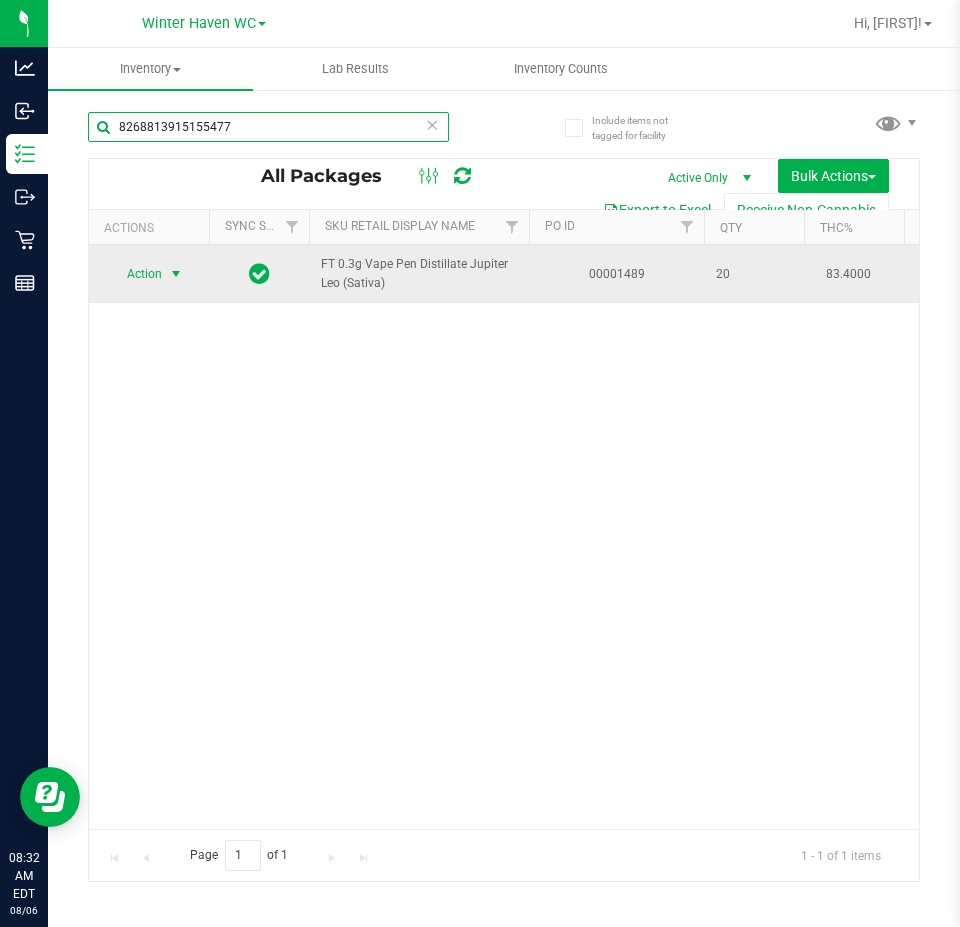 type on "8268813915155477" 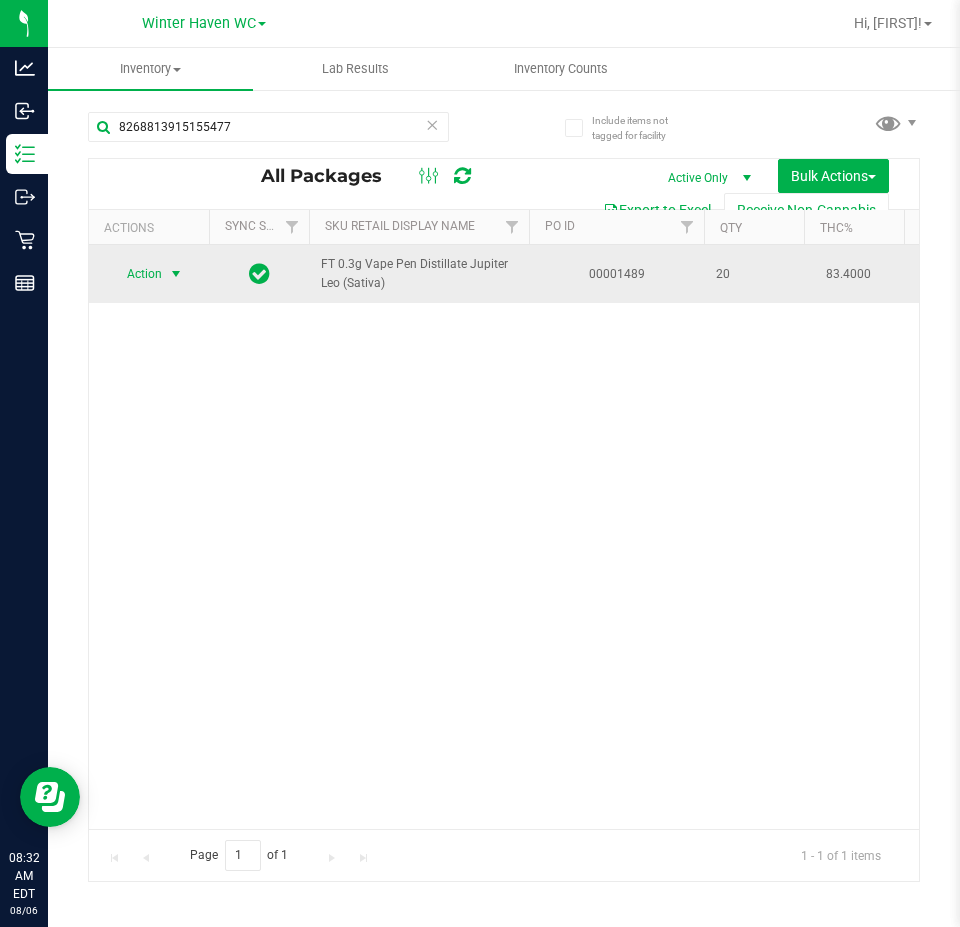 click at bounding box center [176, 274] 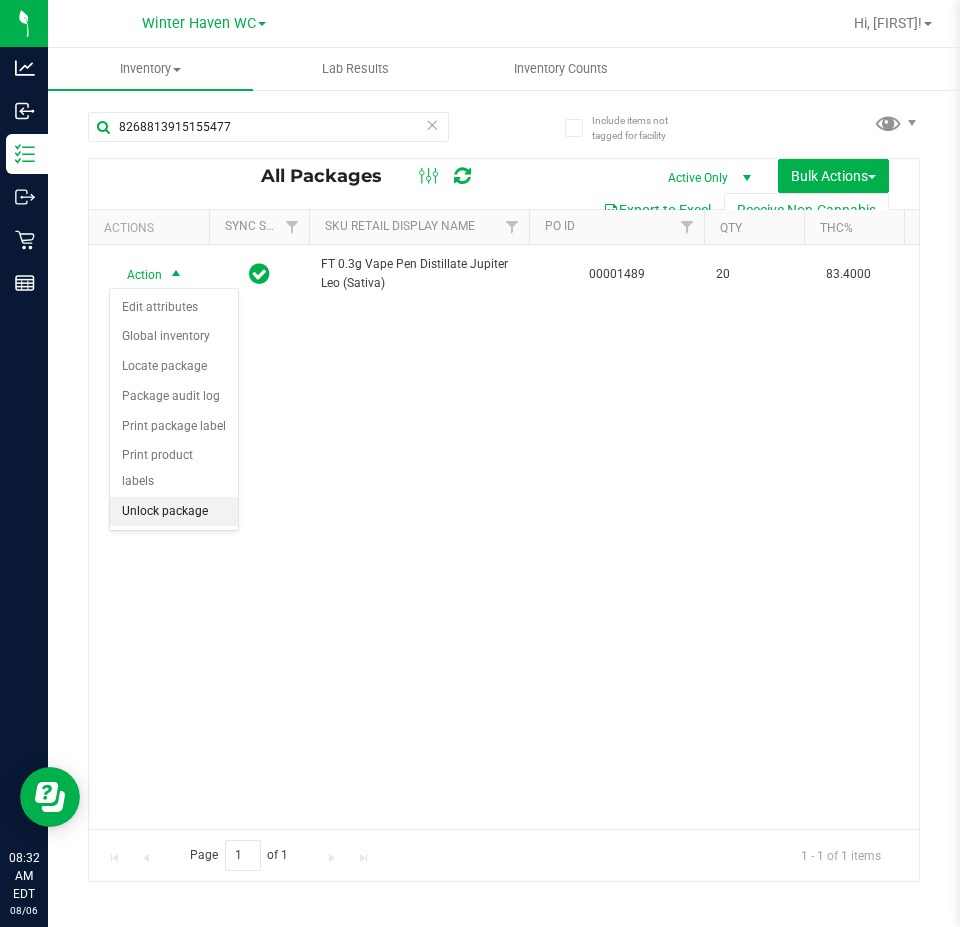 click on "Unlock package" at bounding box center [174, 512] 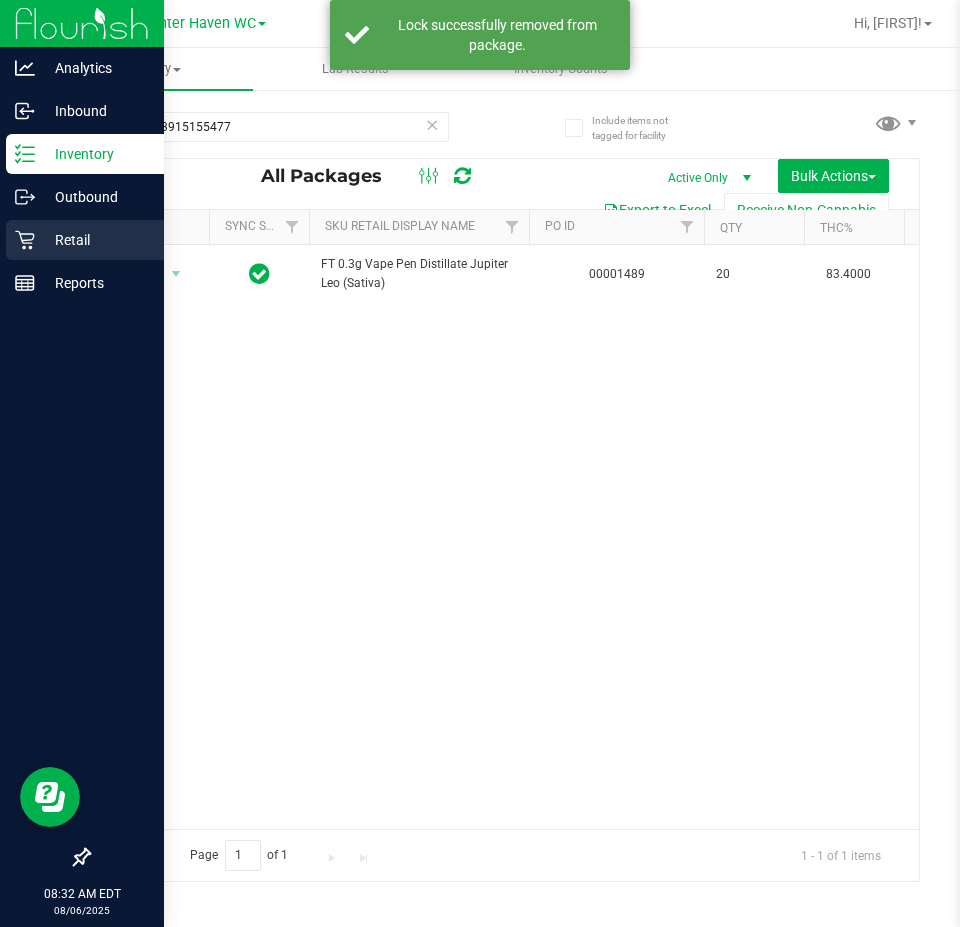 click on "Retail" at bounding box center [85, 240] 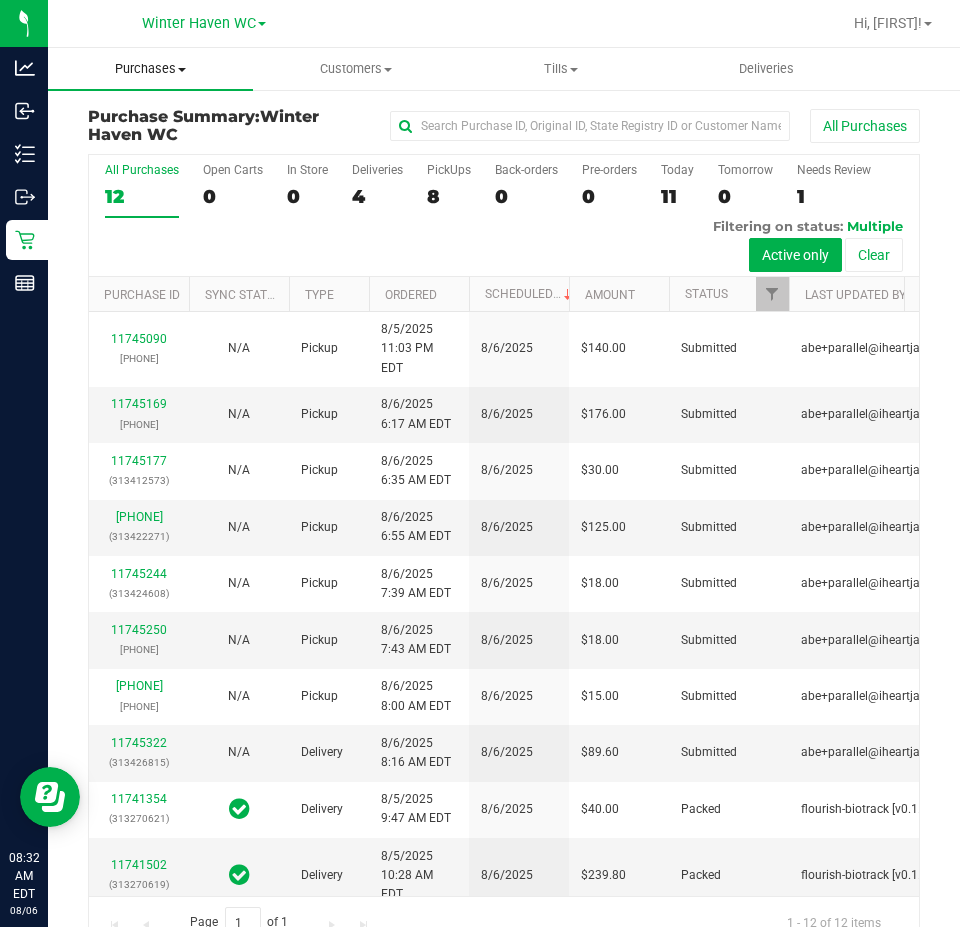 click on "Purchases" at bounding box center [150, 69] 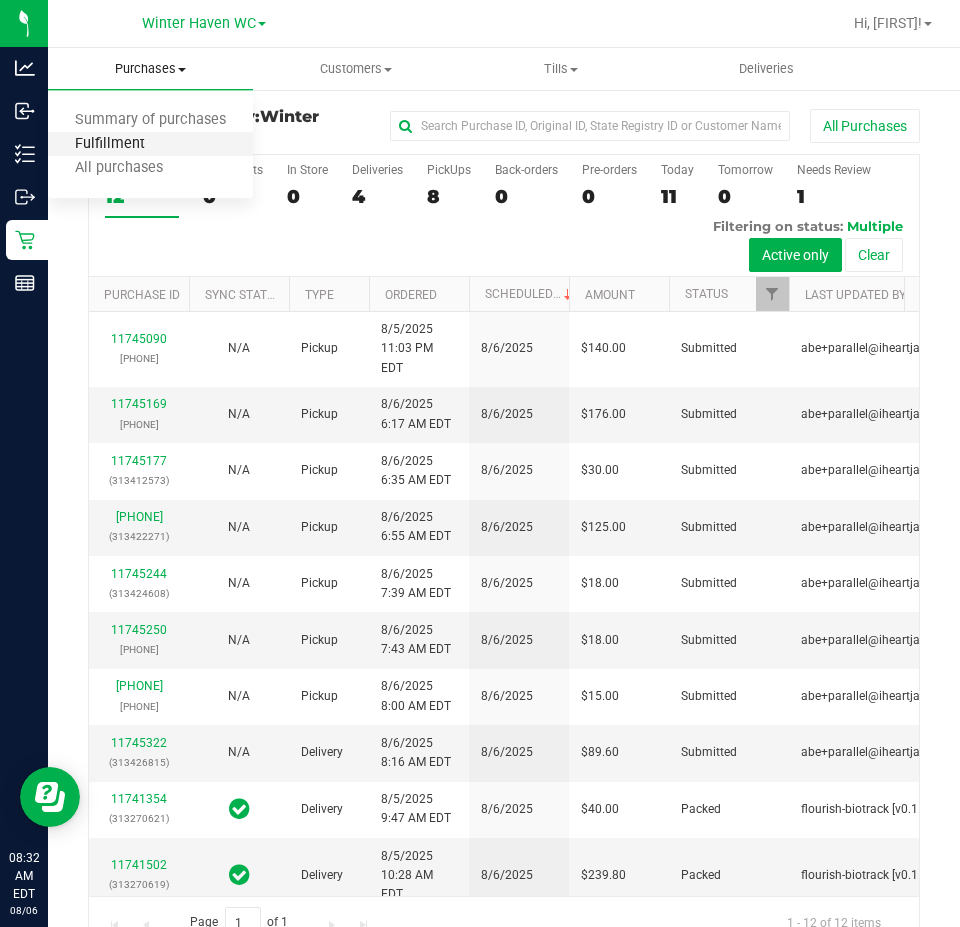 click on "Fulfillment" at bounding box center [110, 144] 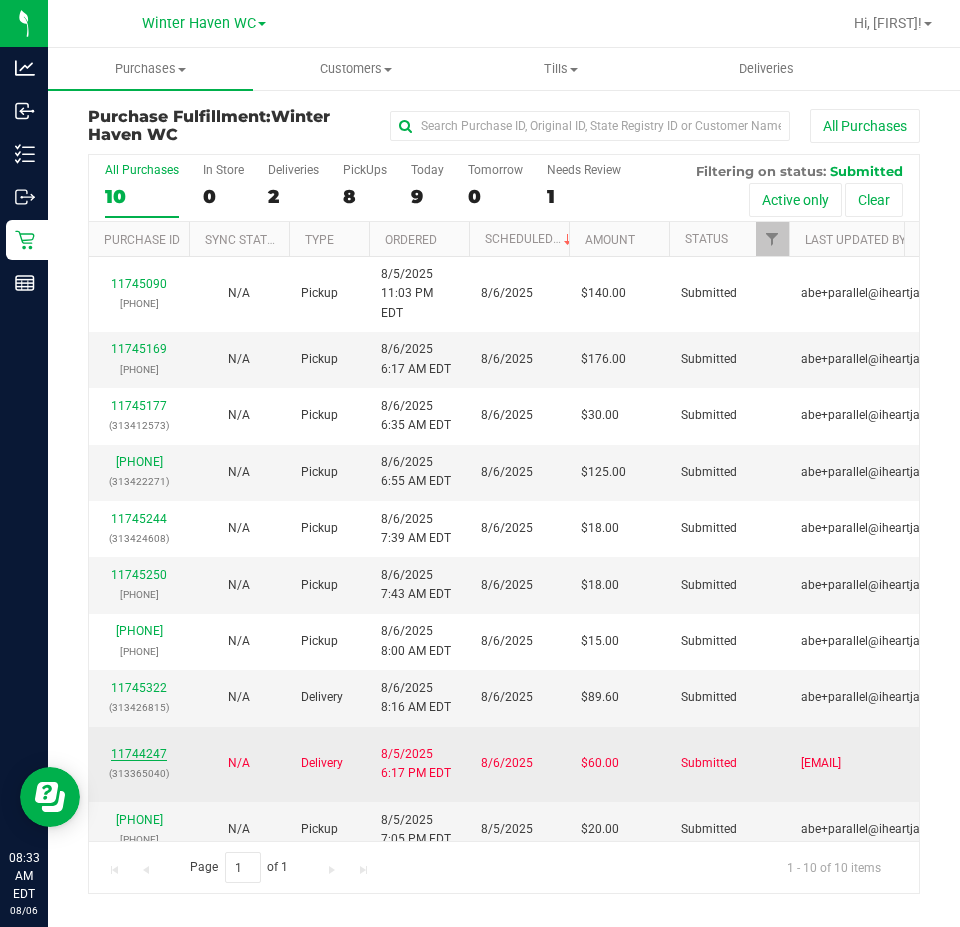 click on "11744247" at bounding box center (139, 754) 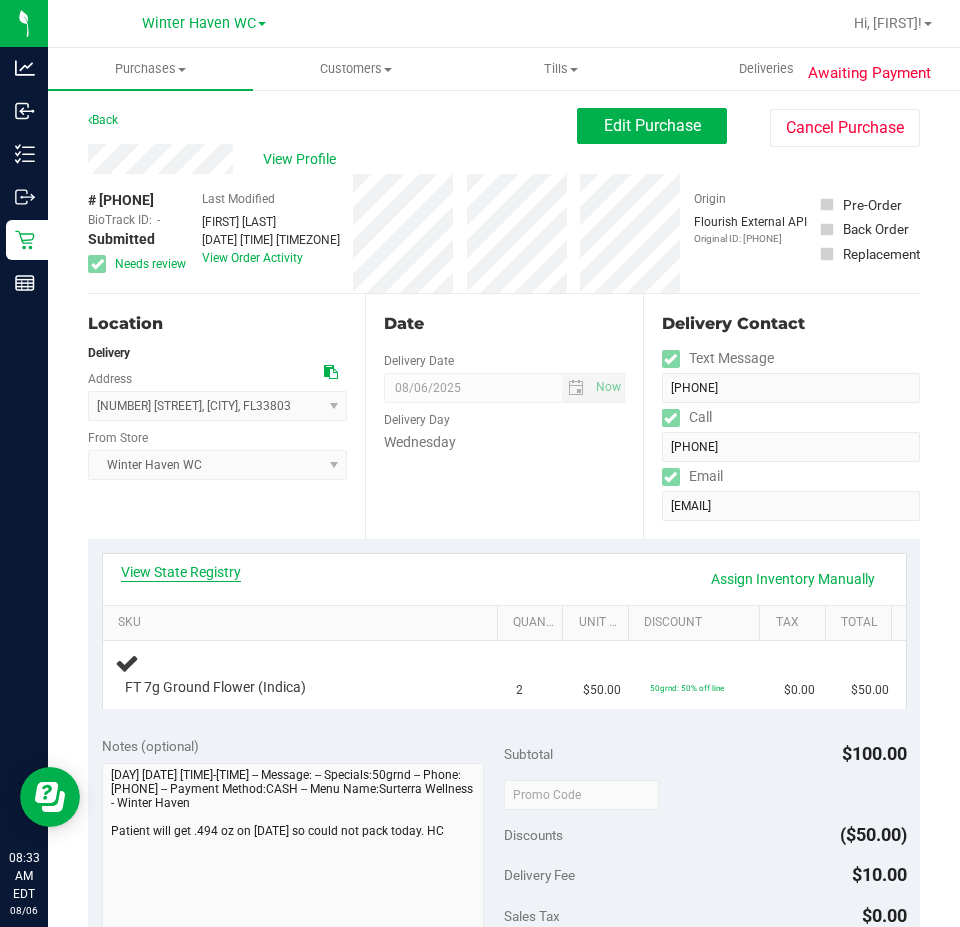 click on "View State Registry" at bounding box center [181, 572] 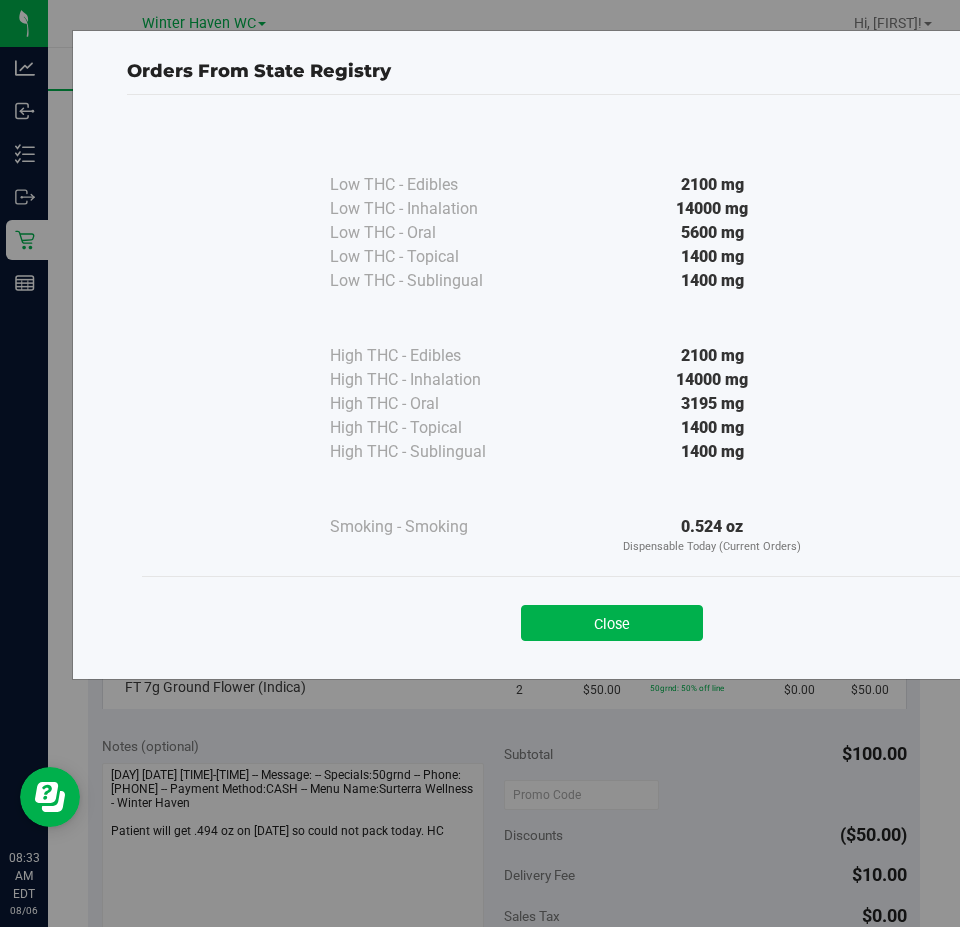 click on "Close" at bounding box center [612, 617] 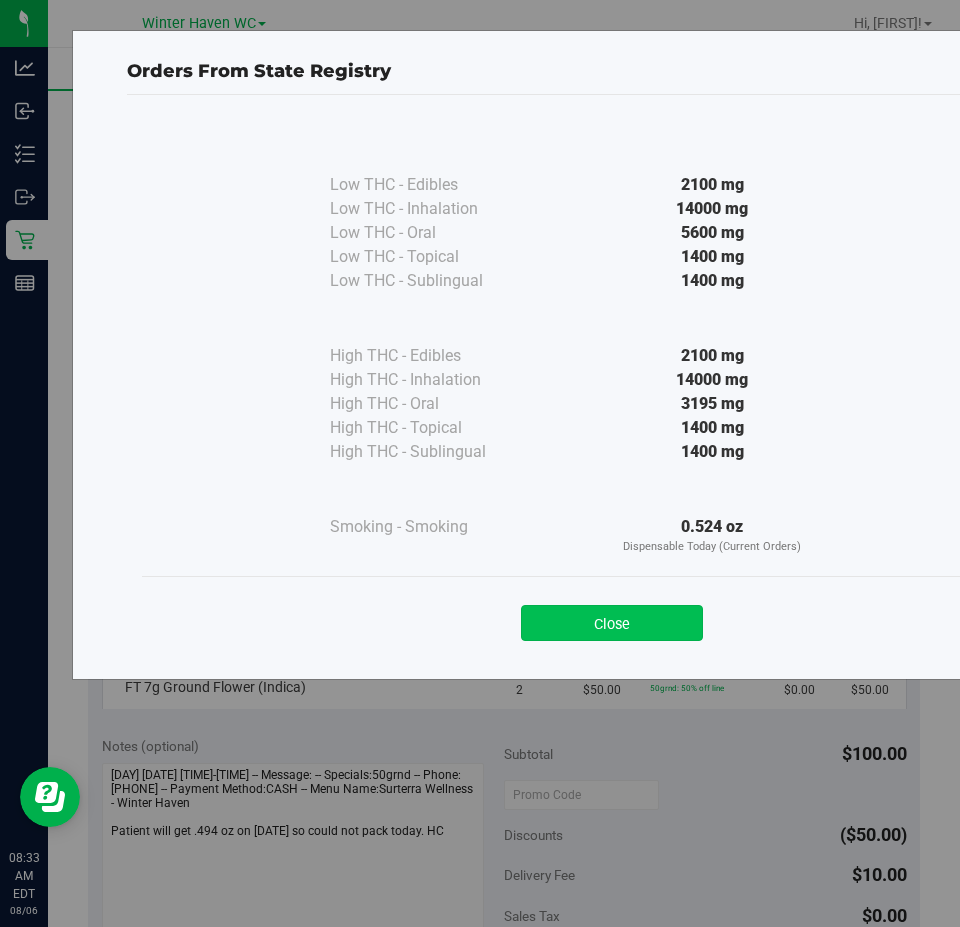 click on "Close" at bounding box center [612, 623] 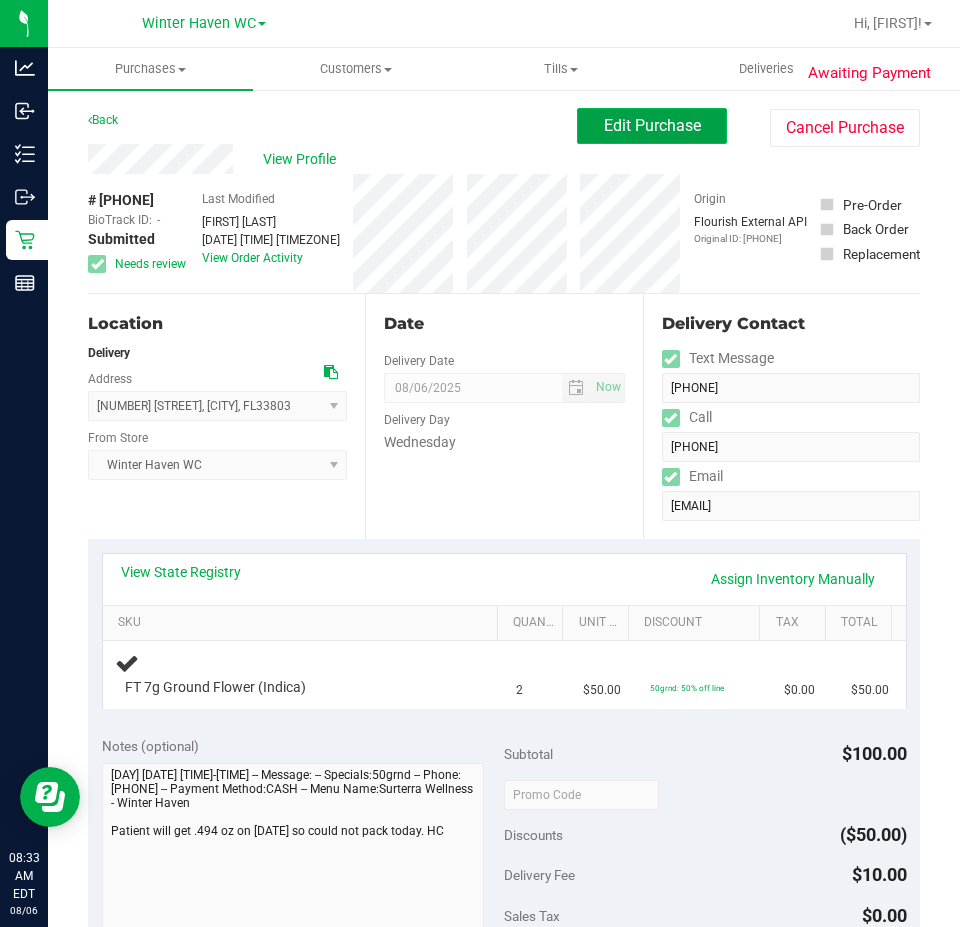 click on "Edit Purchase" at bounding box center [652, 125] 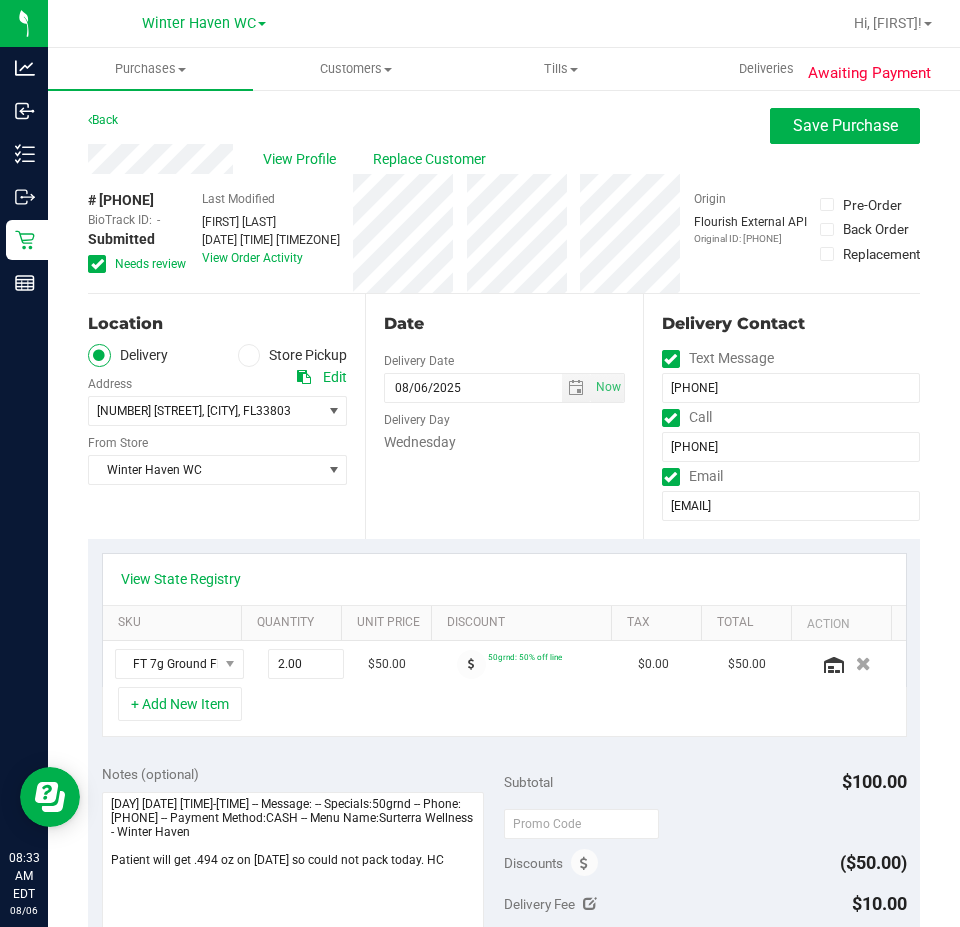 click at bounding box center [97, 264] 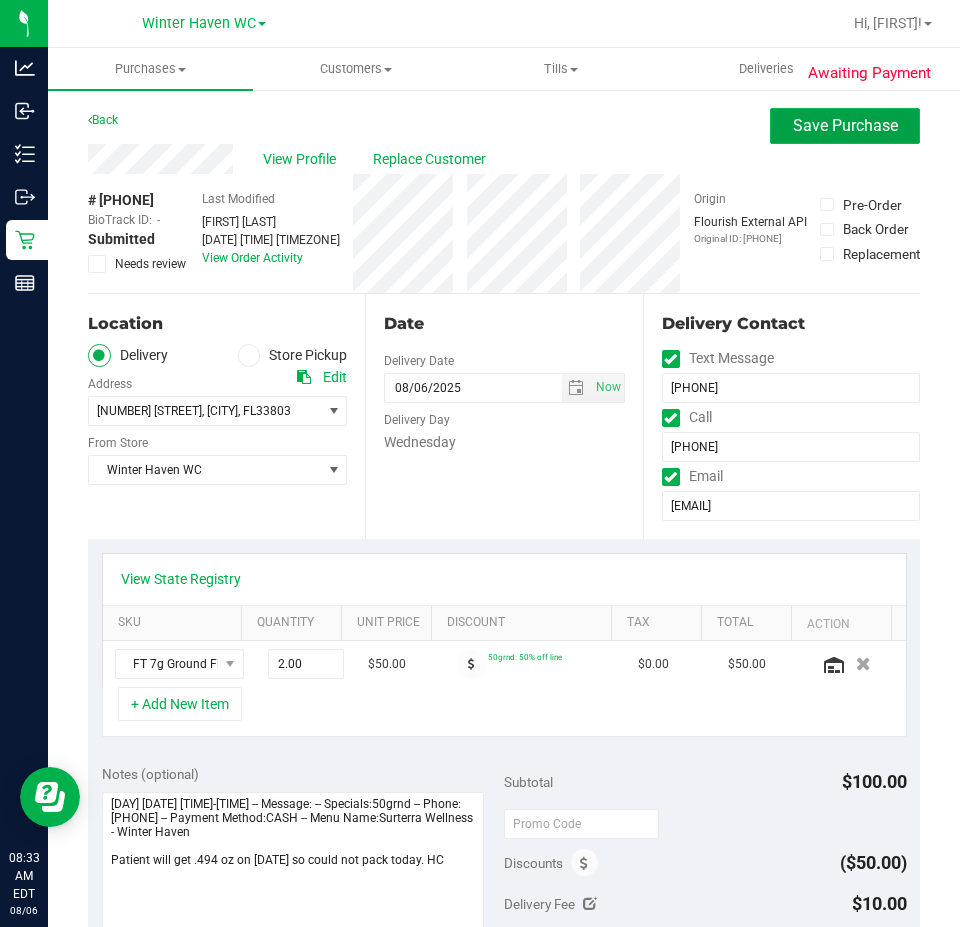 click on "Save Purchase" at bounding box center (845, 126) 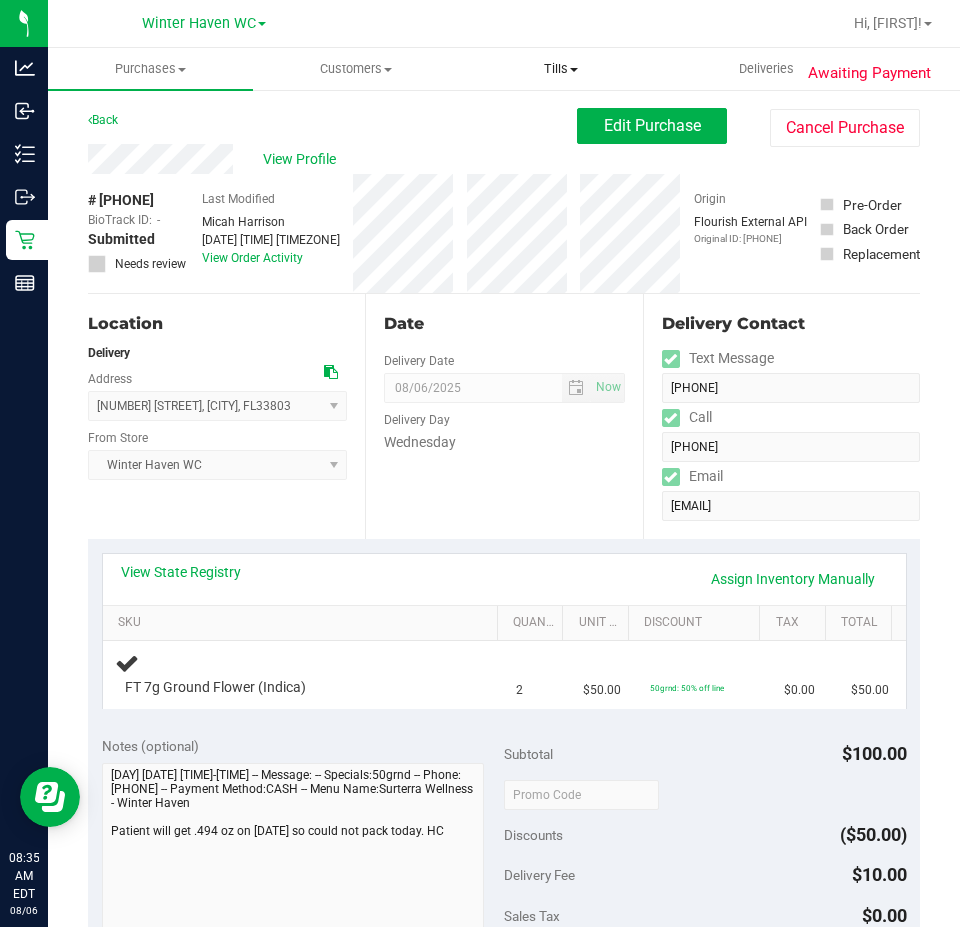 click on "Tills" at bounding box center (560, 69) 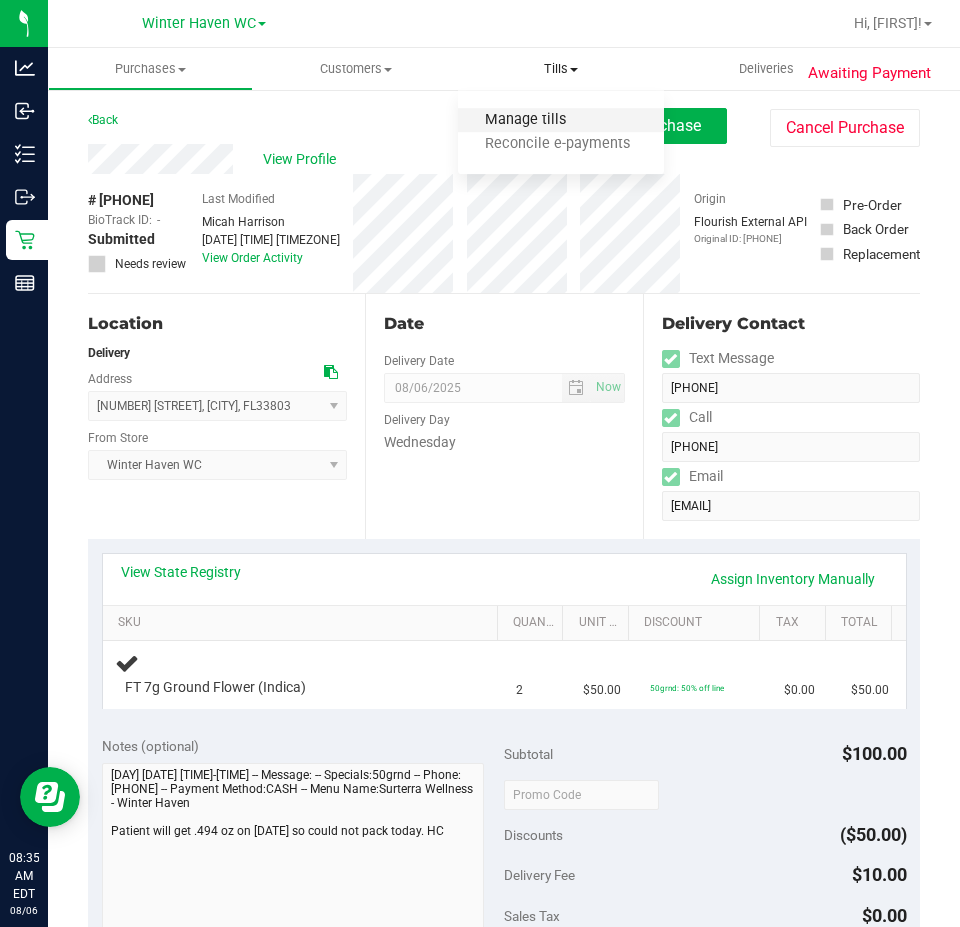 click on "Manage tills" at bounding box center (525, 120) 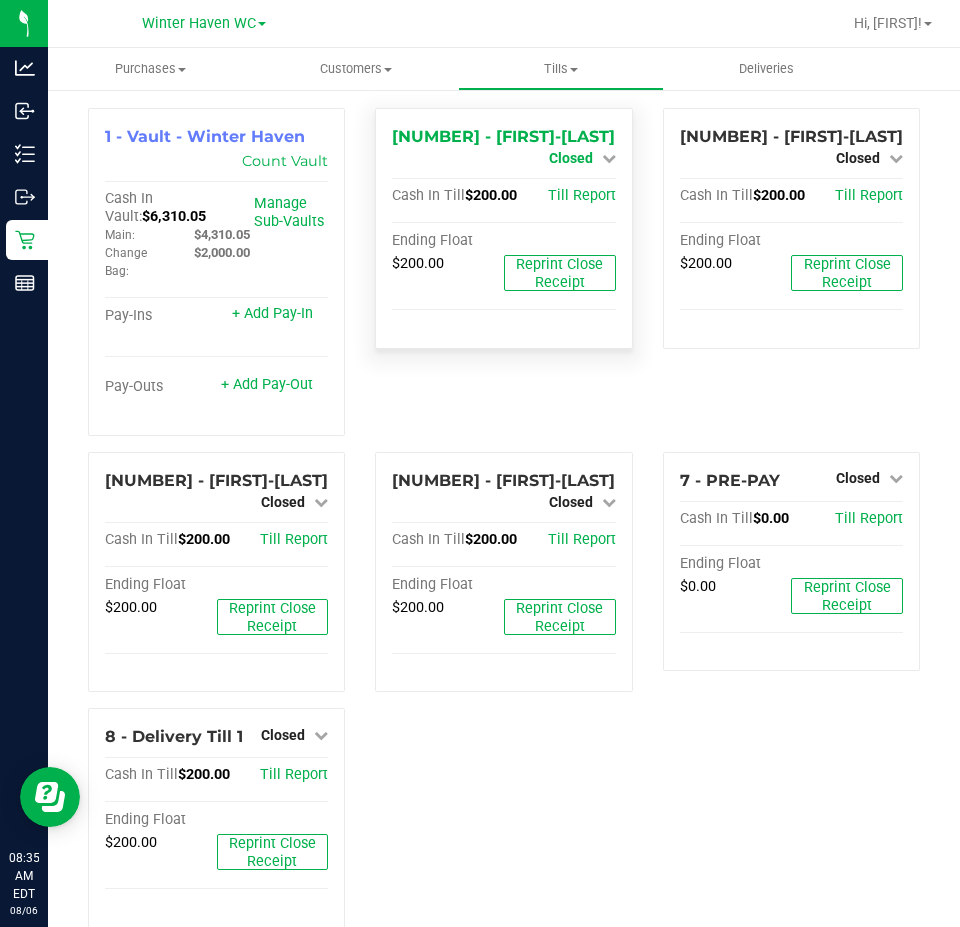 click on "Closed" at bounding box center [571, 158] 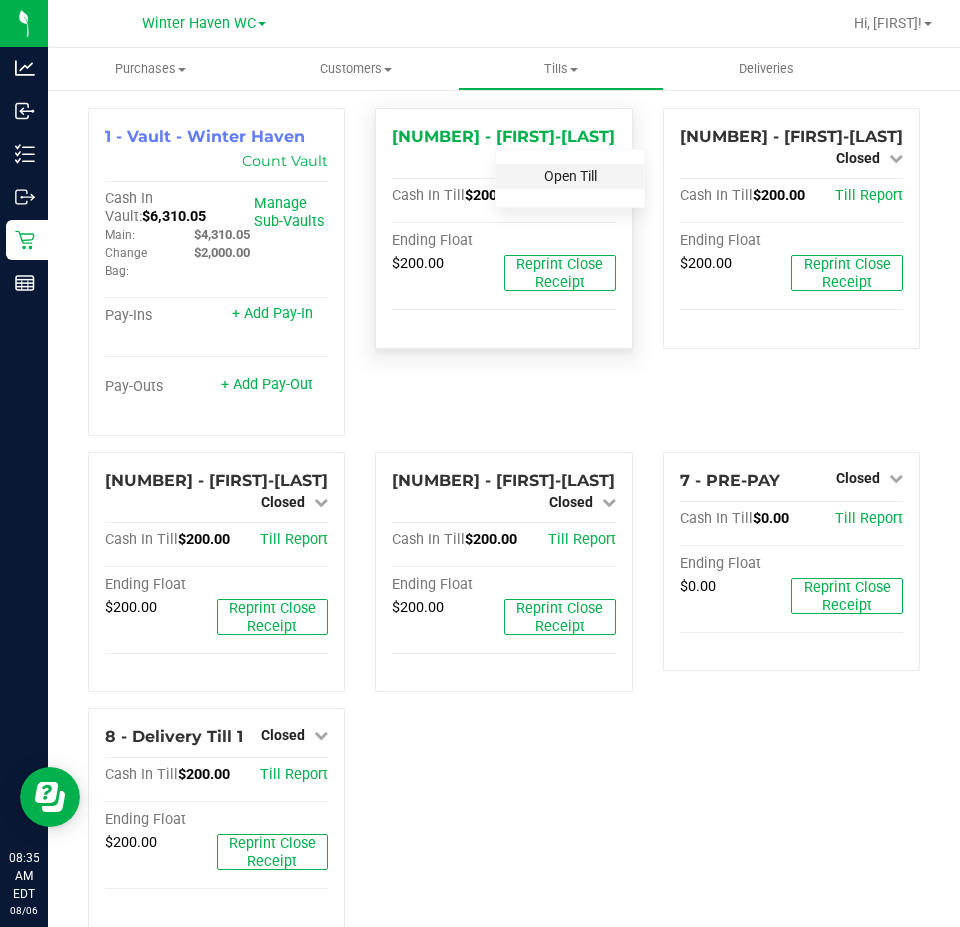 click on "Open Till" at bounding box center [570, 176] 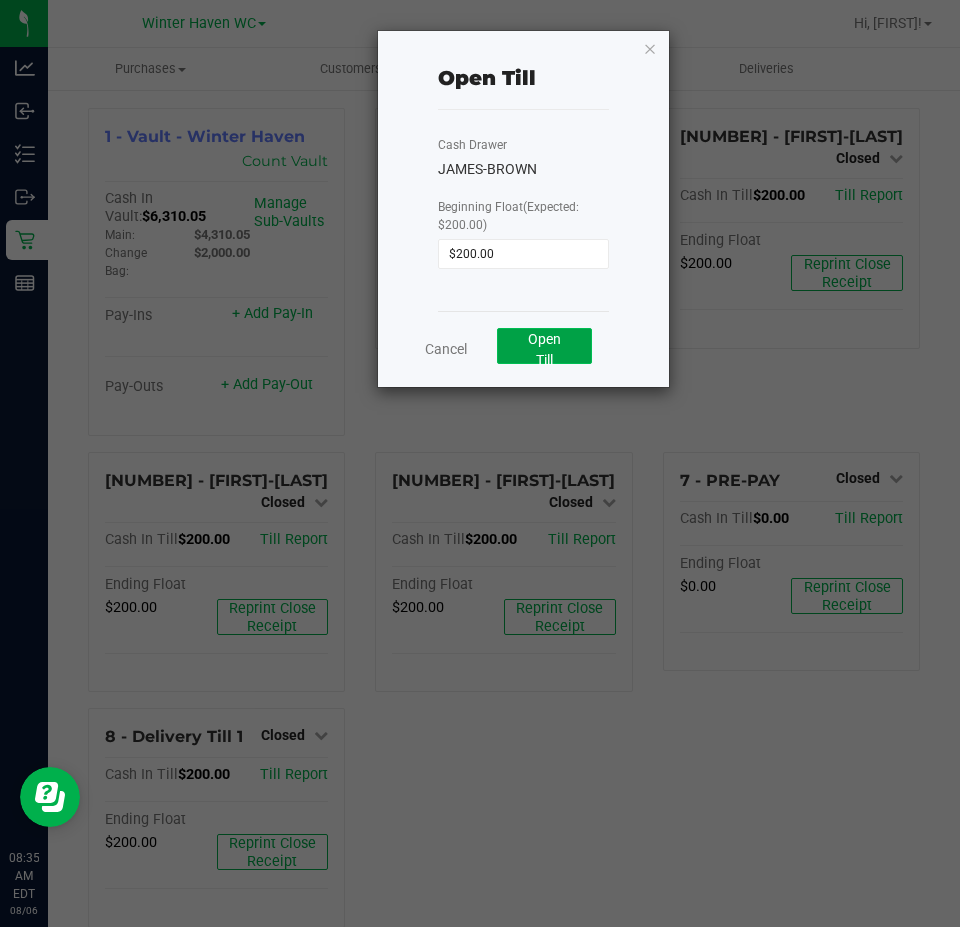 click on "Open Till" 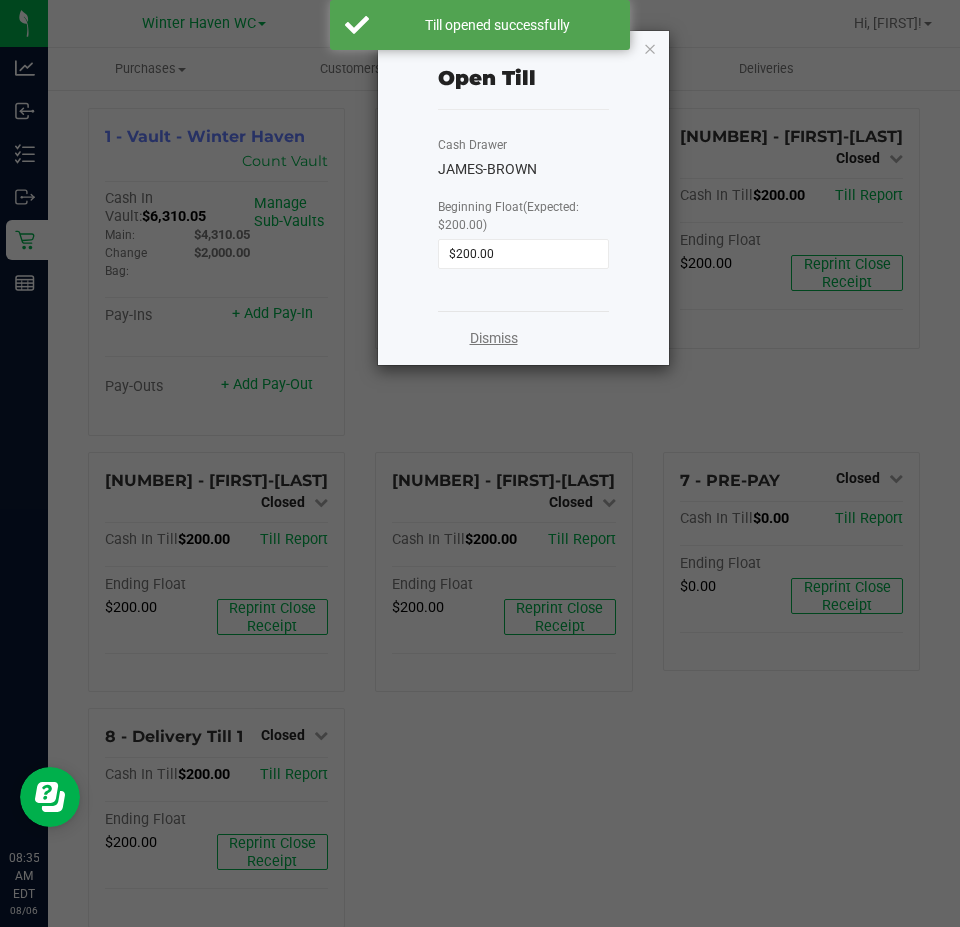click on "Dismiss" 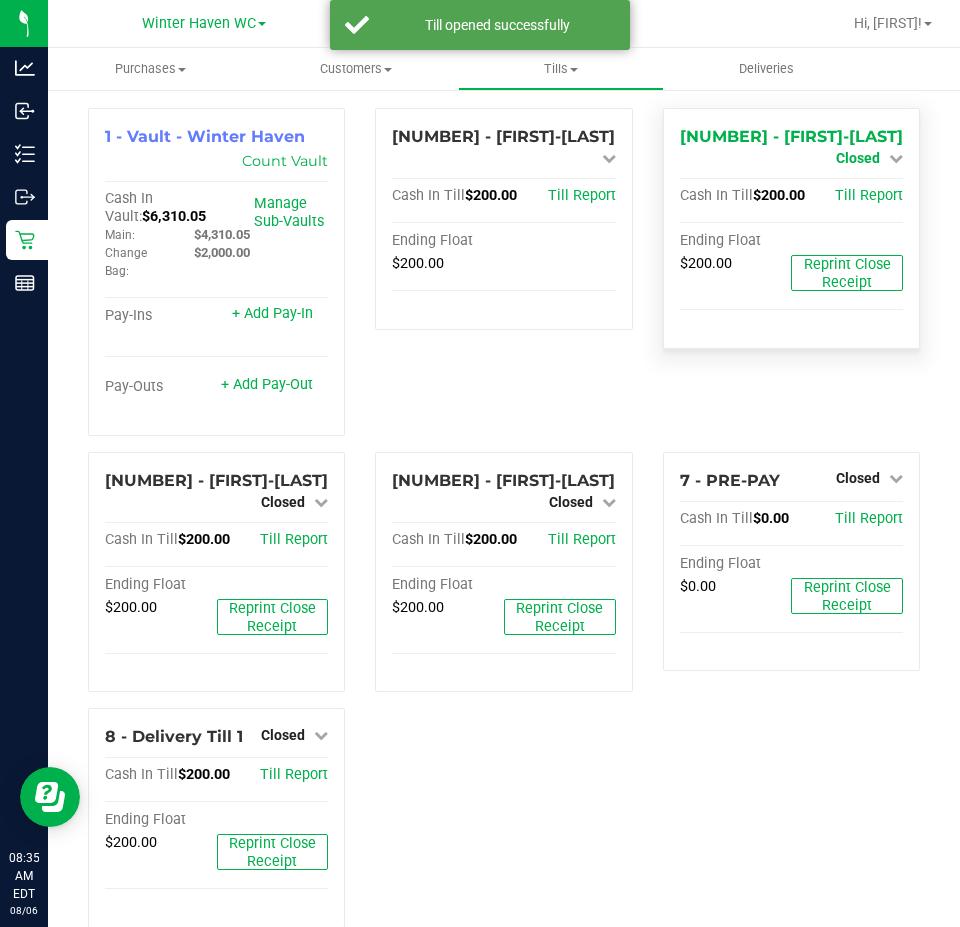 click on "Closed" at bounding box center [869, 158] 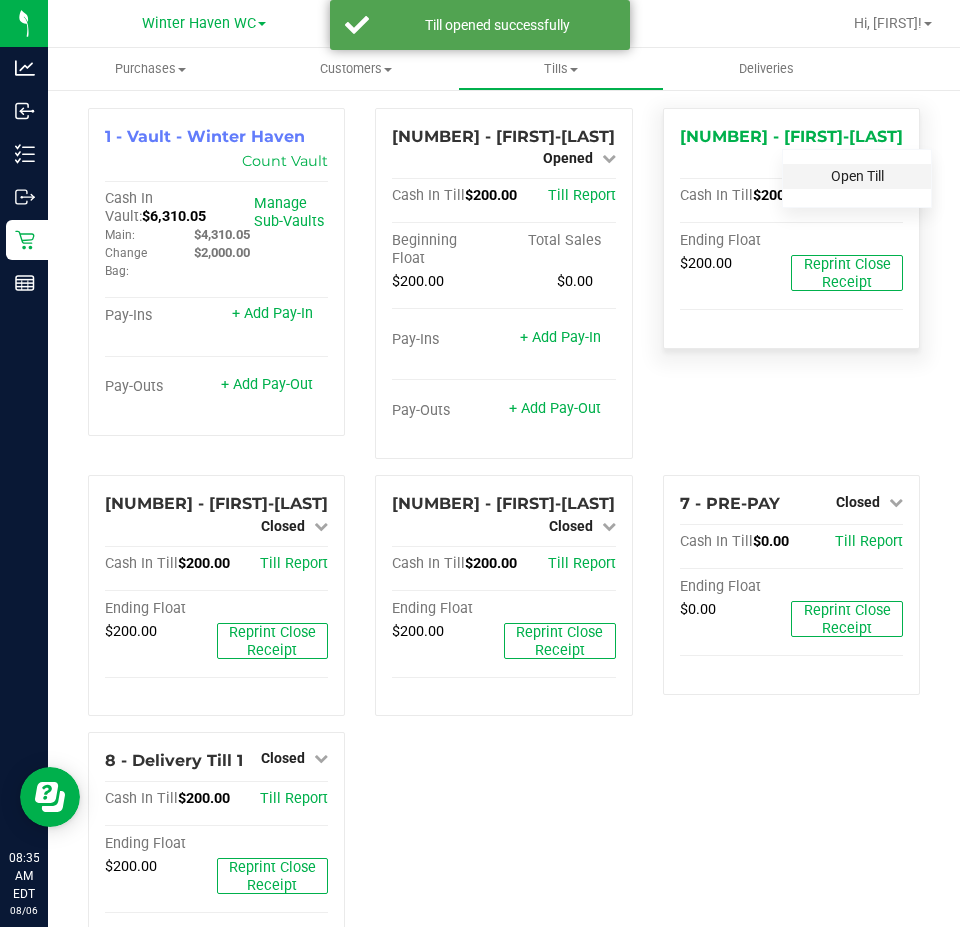click on "Open Till" at bounding box center [857, 176] 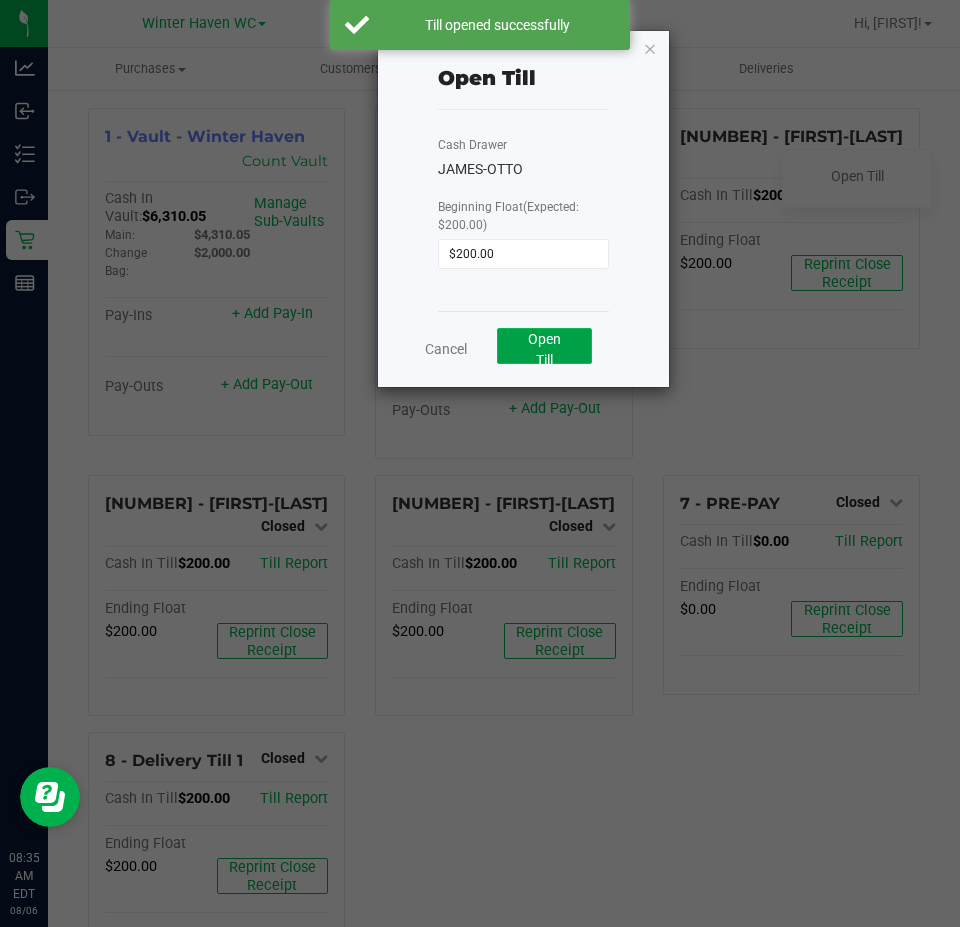 click on "Open Till" 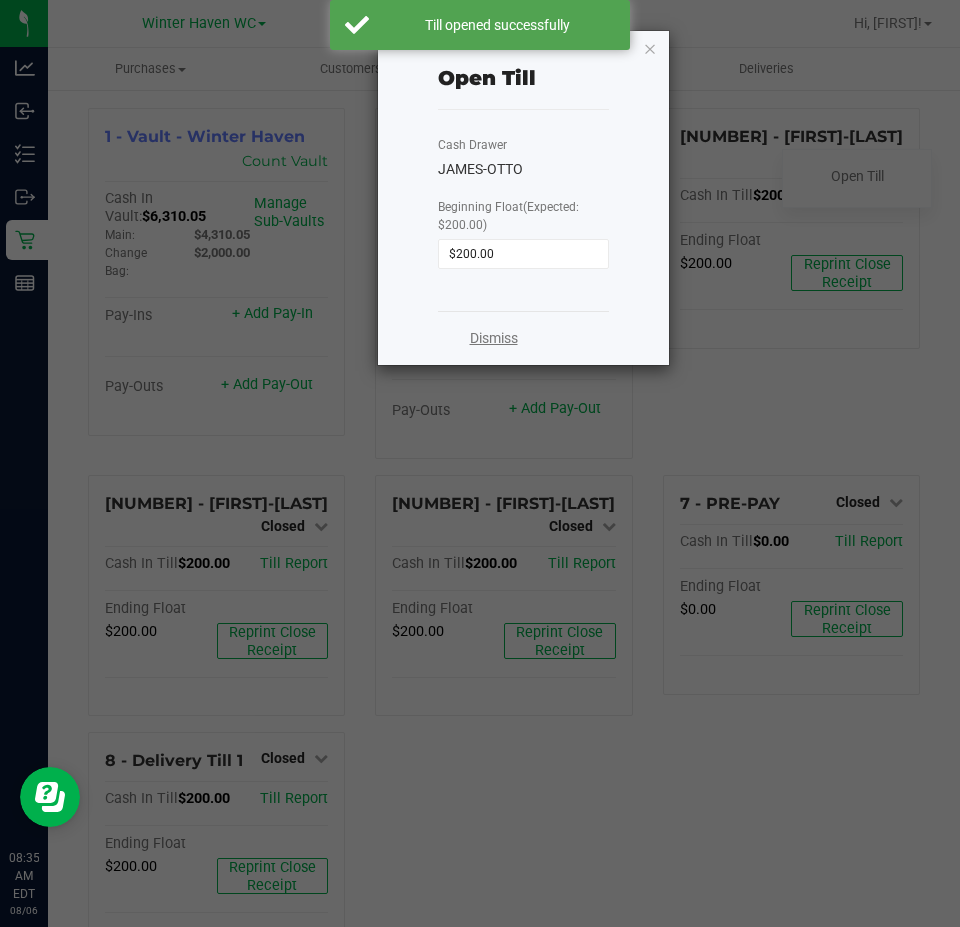 click on "Dismiss" 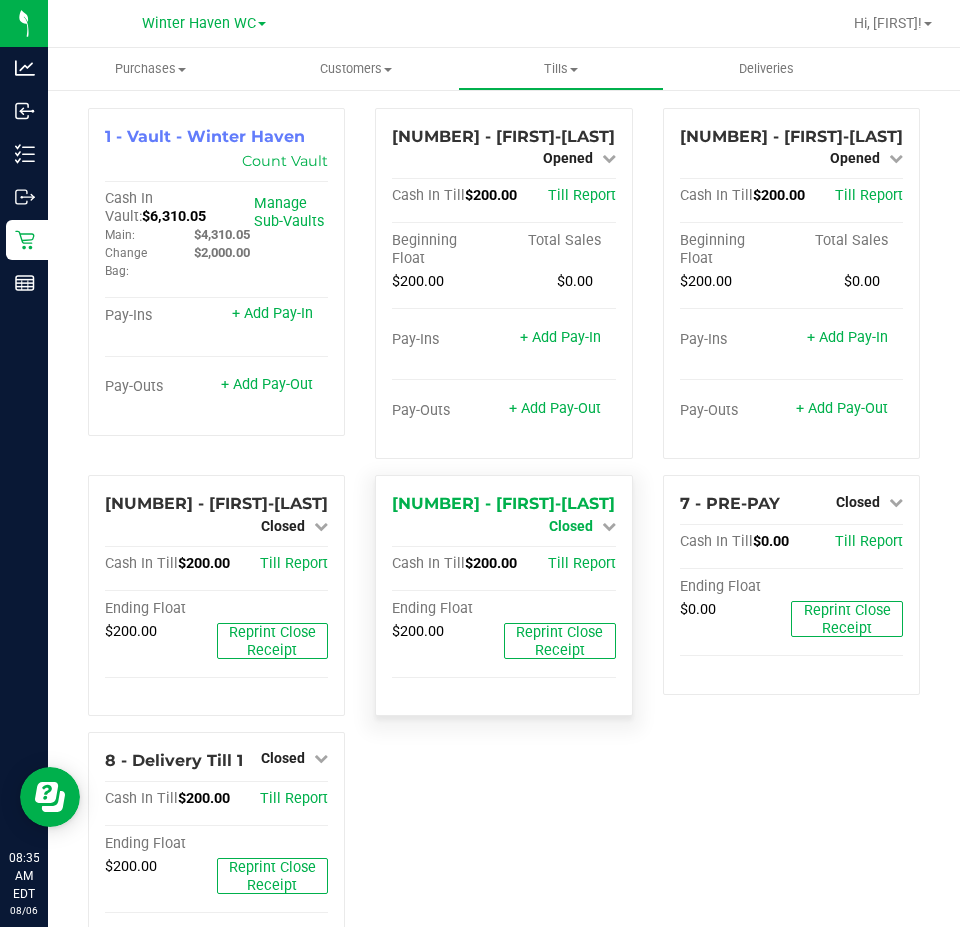 click on "Closed" at bounding box center [582, 526] 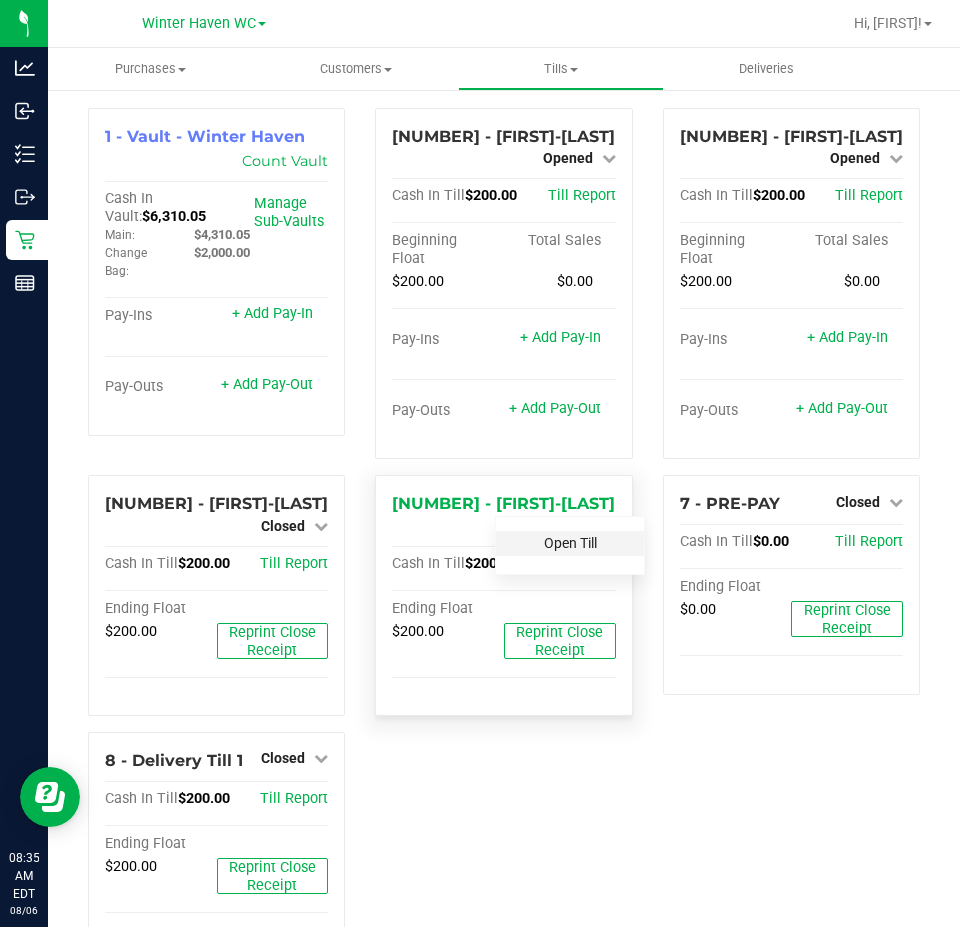 click on "Open Till" at bounding box center (570, 543) 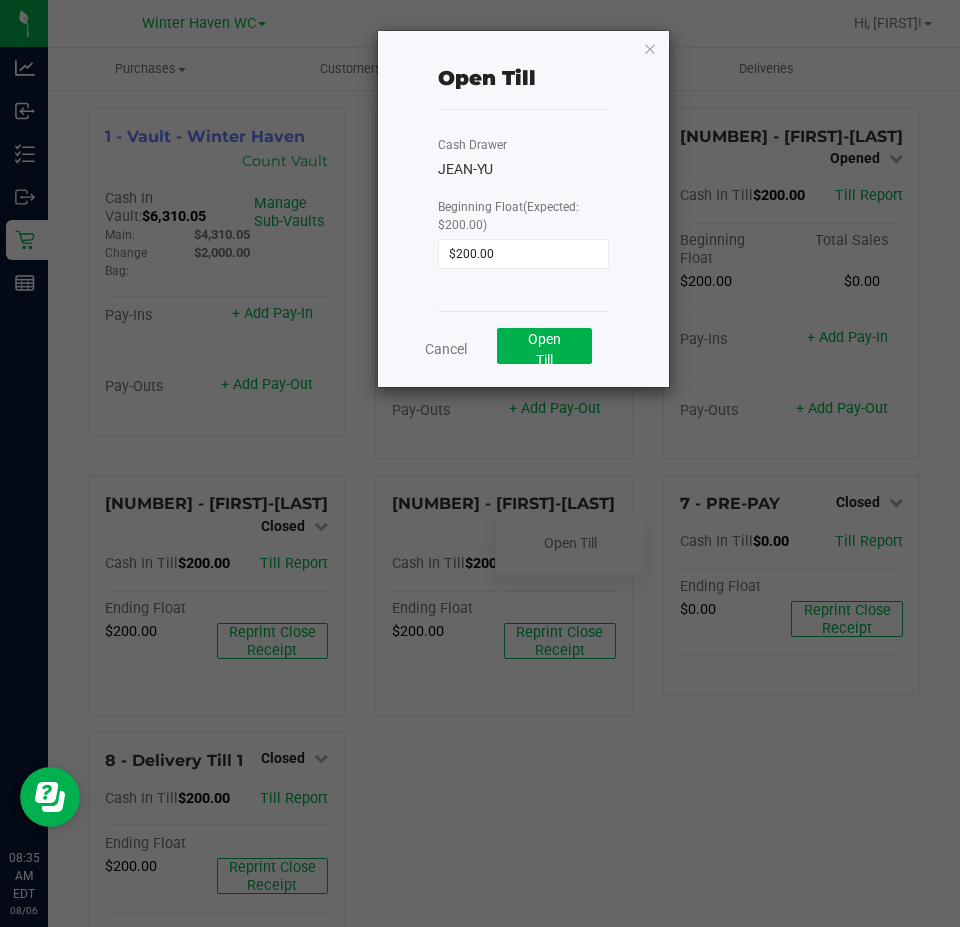 click on "Open Till" 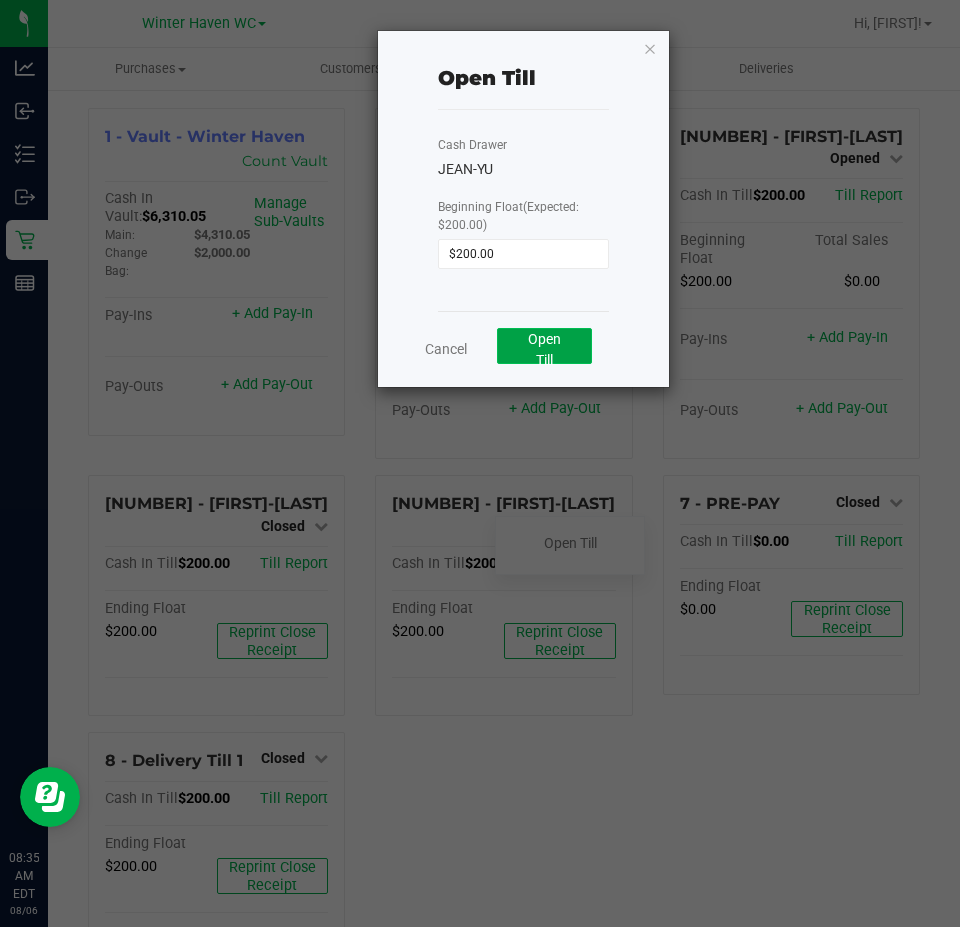 click on "Open Till" 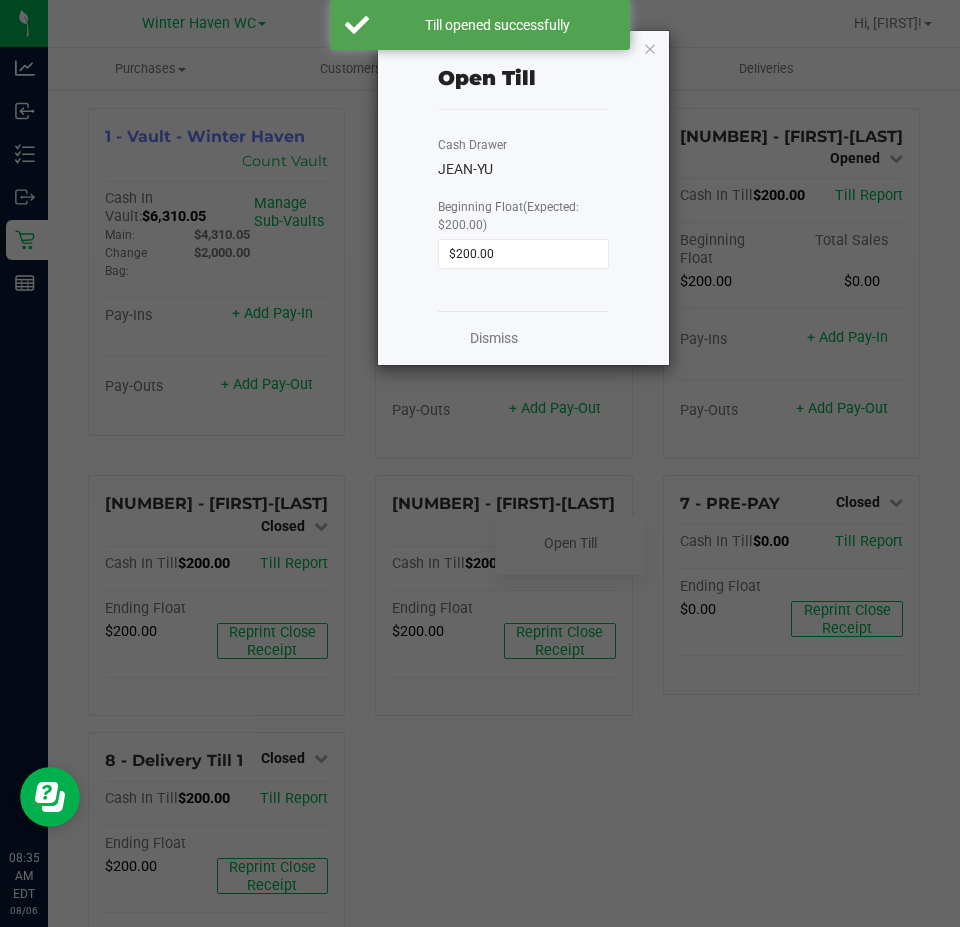 click on "Dismiss" 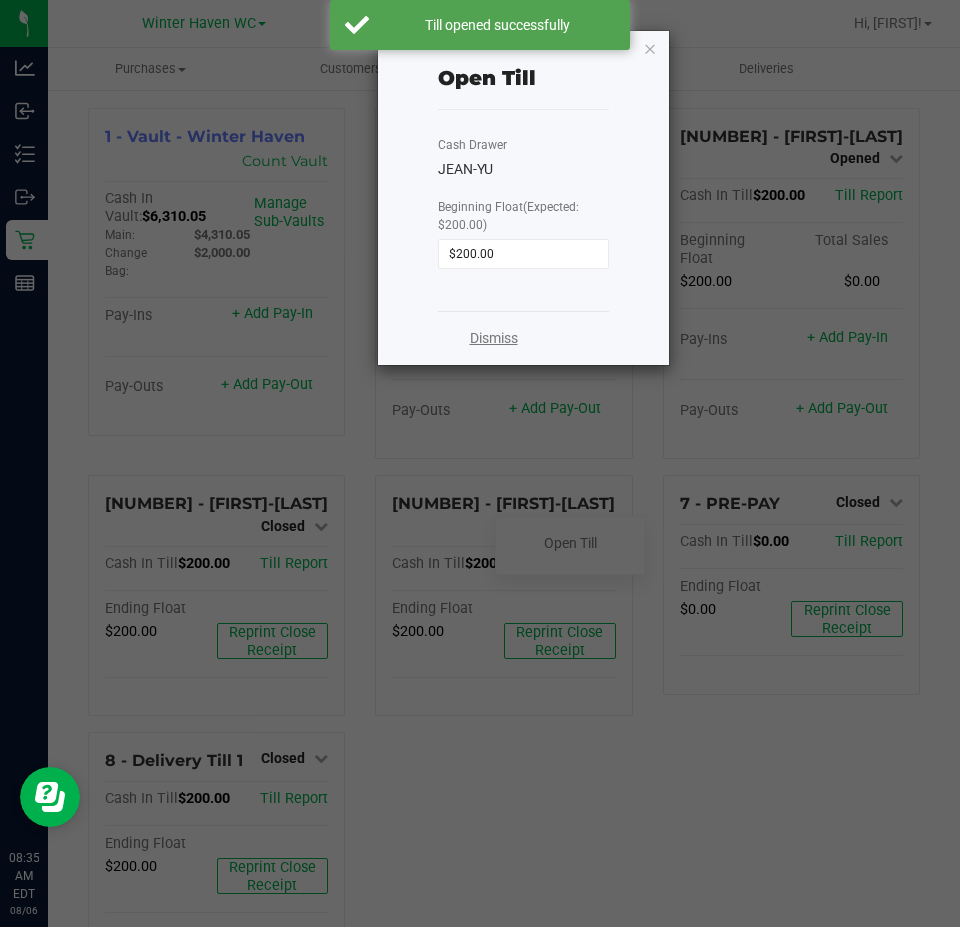 click on "Dismiss" 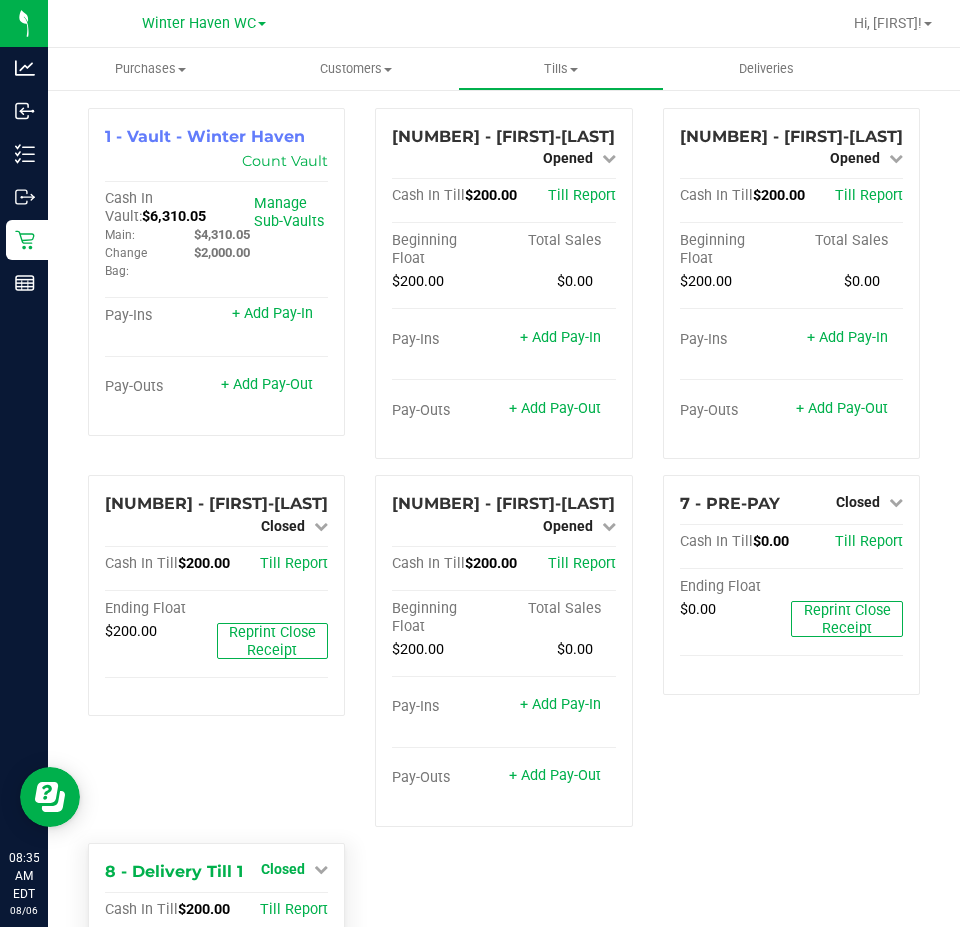 click on "Closed" at bounding box center (283, 869) 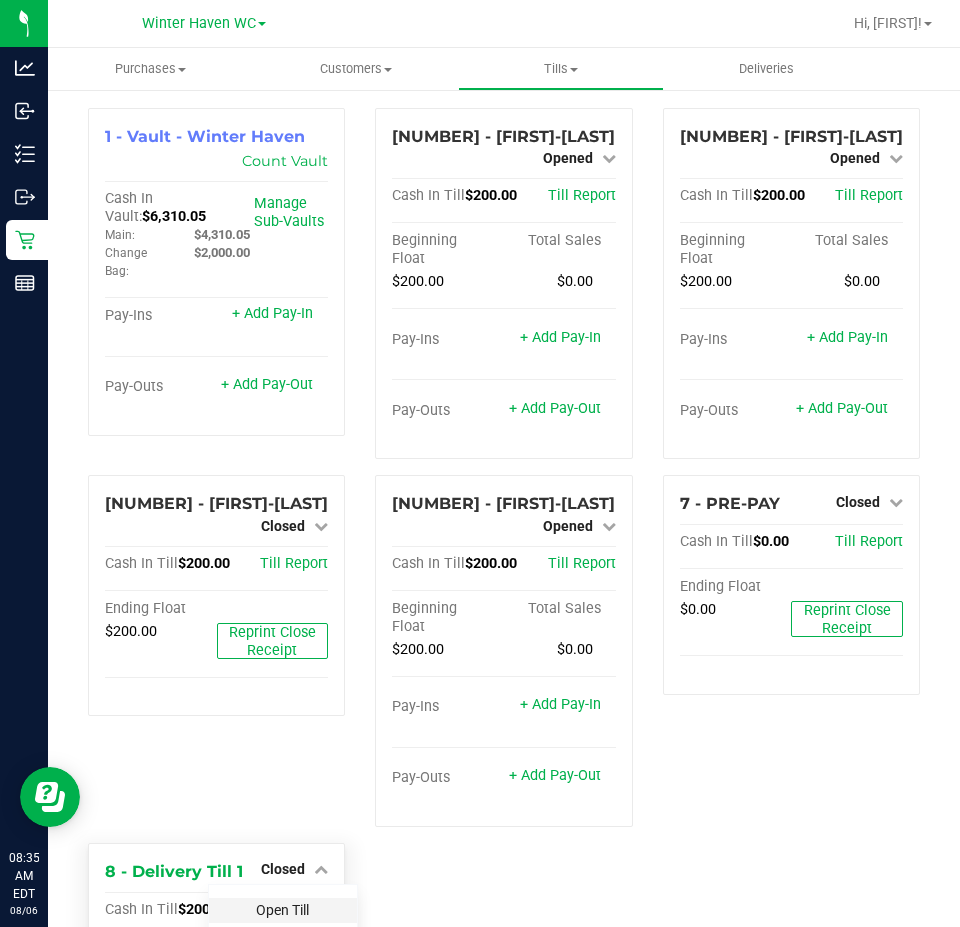click on "Open Till" at bounding box center (282, 910) 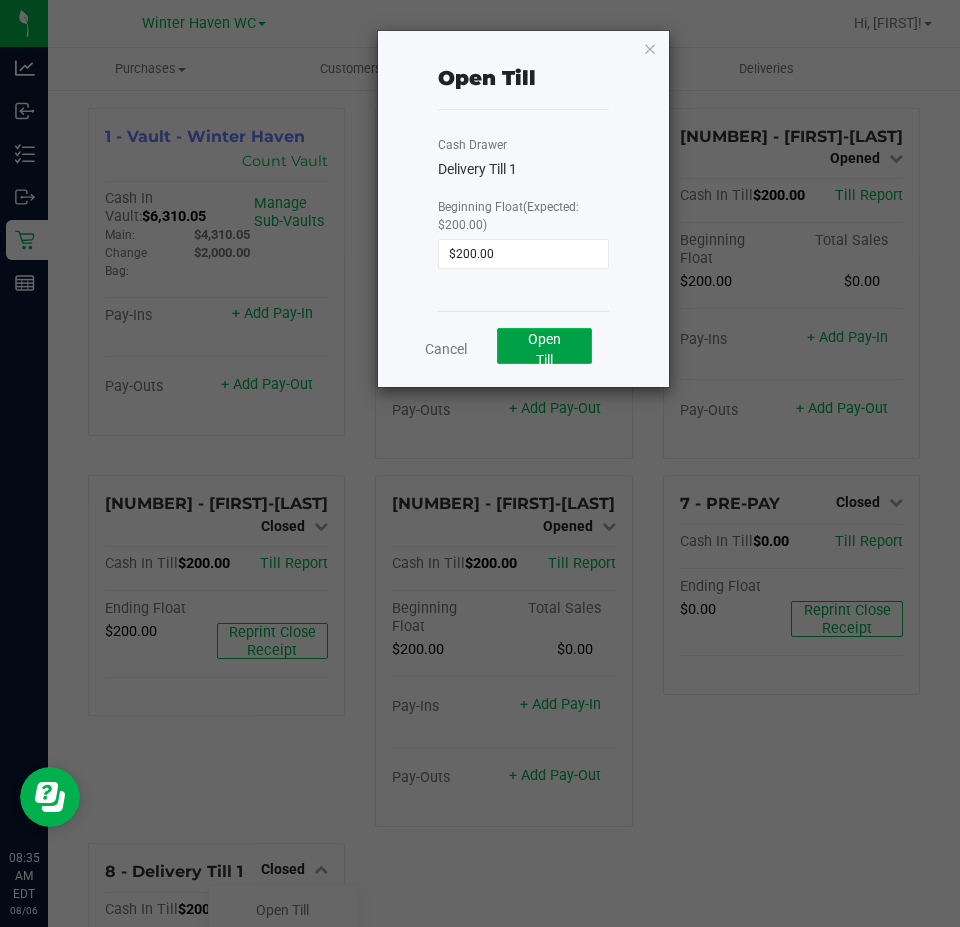 click on "Open Till" 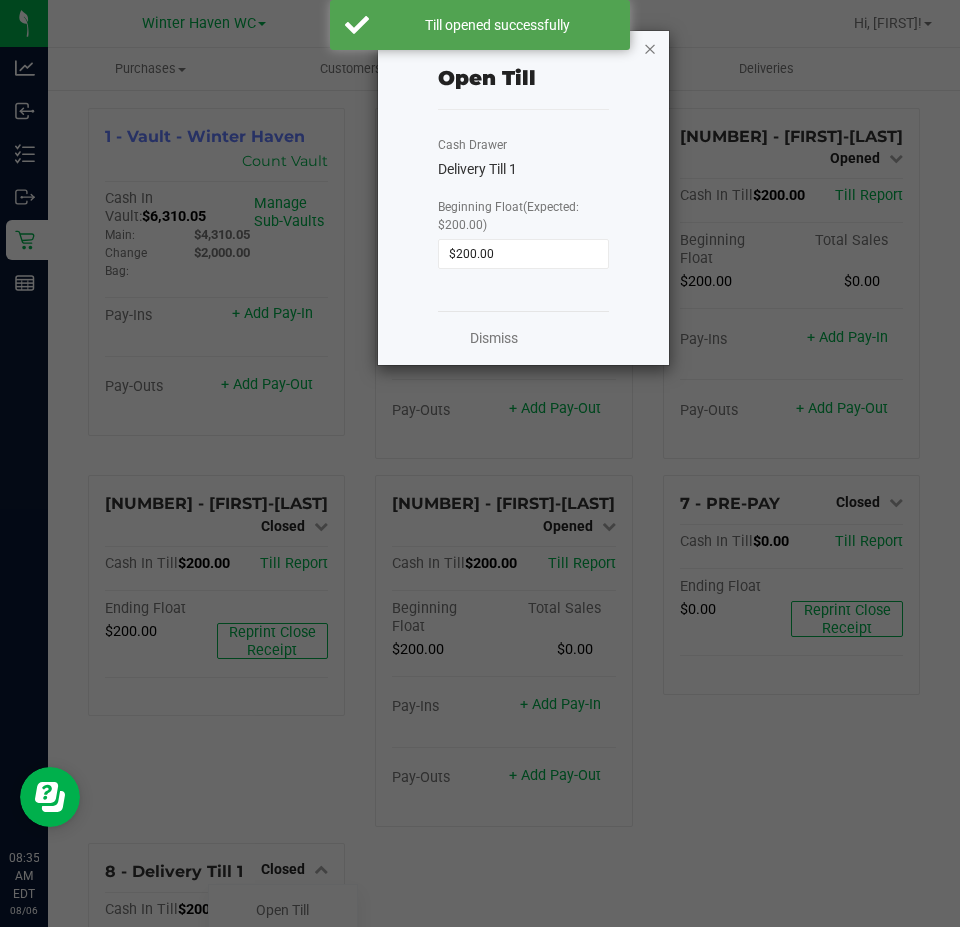 click 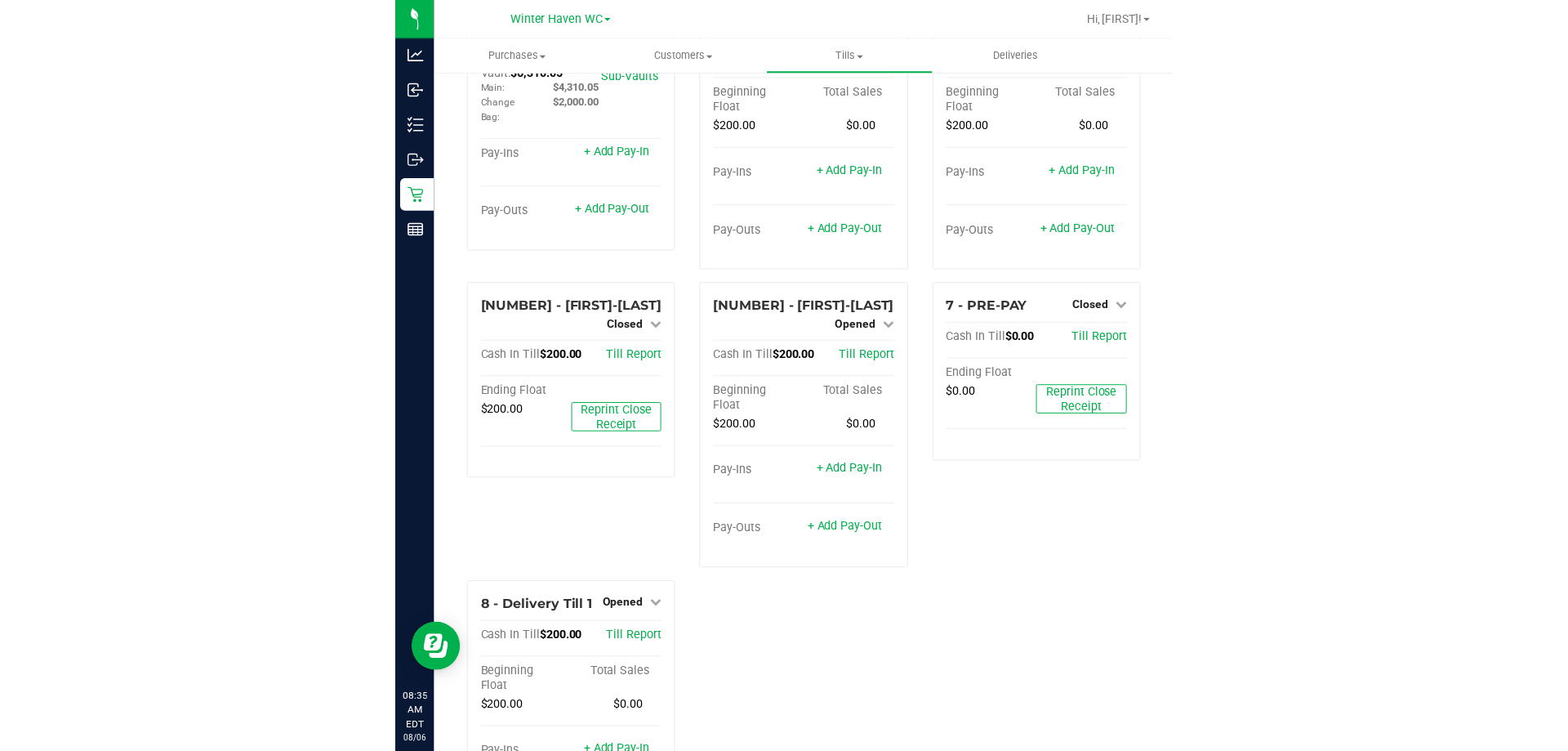 scroll, scrollTop: 0, scrollLeft: 0, axis: both 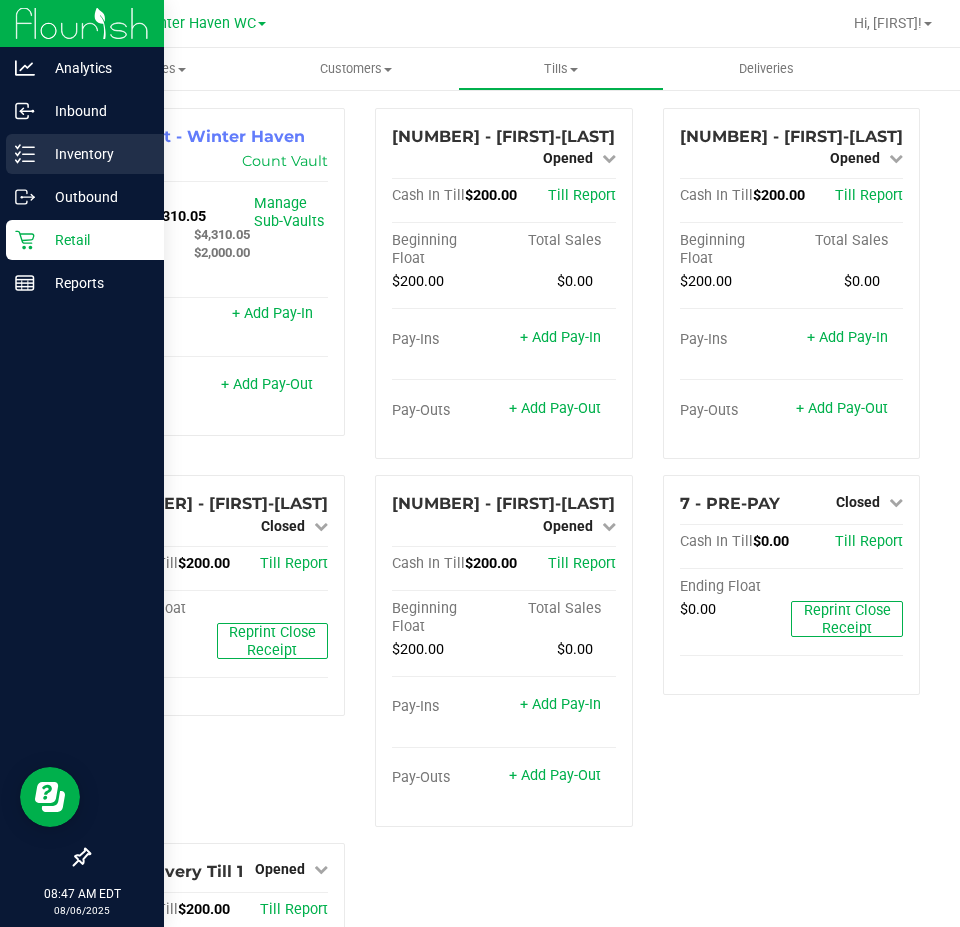 click on "Inventory" at bounding box center [95, 154] 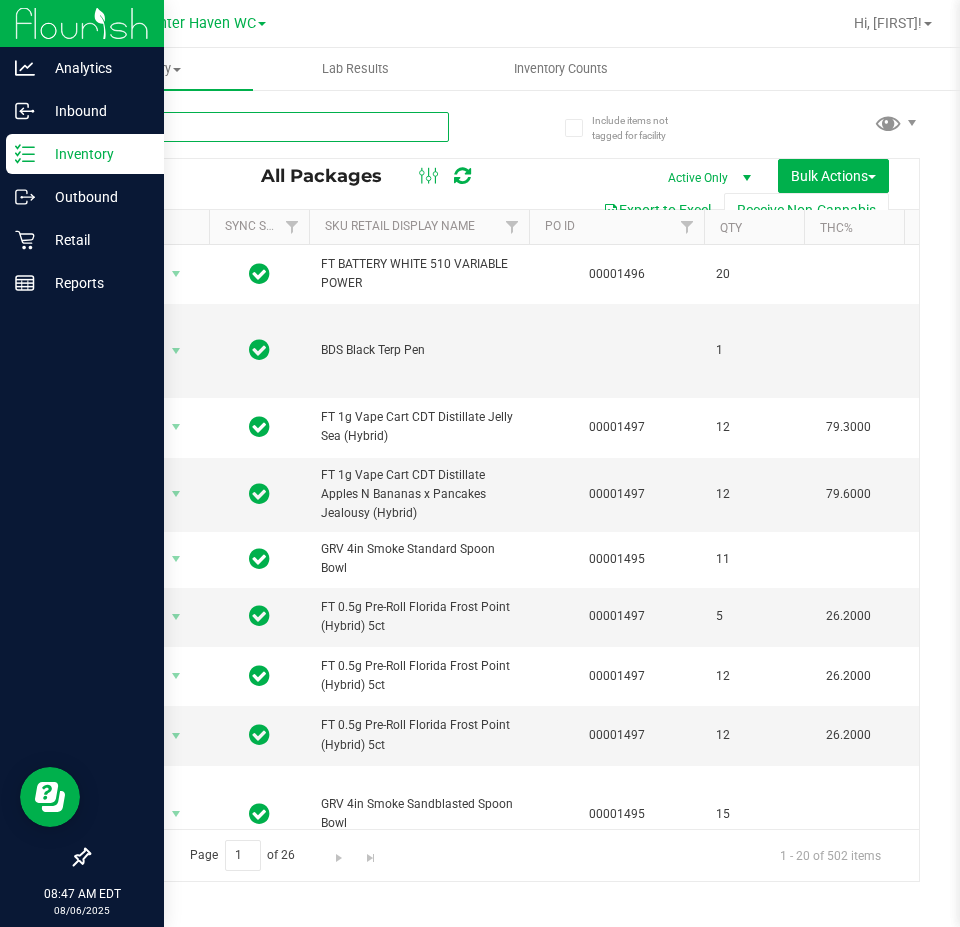 click at bounding box center (268, 127) 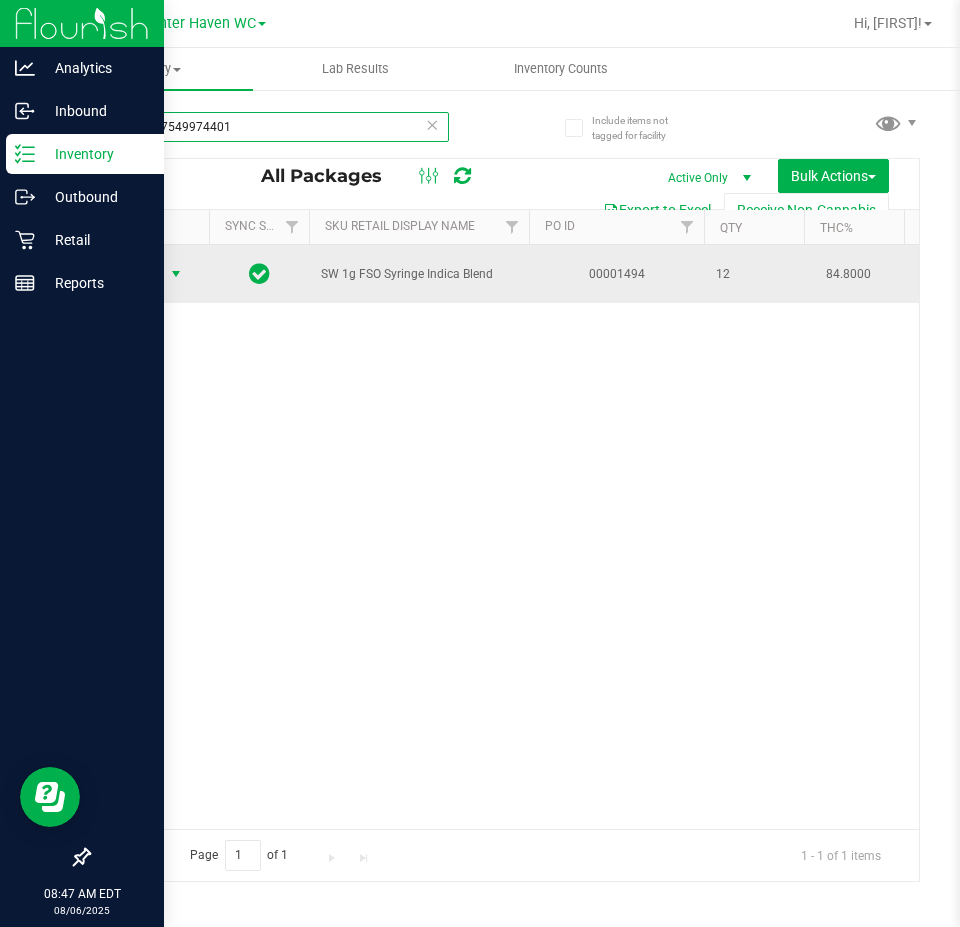 type on "1884587549974401" 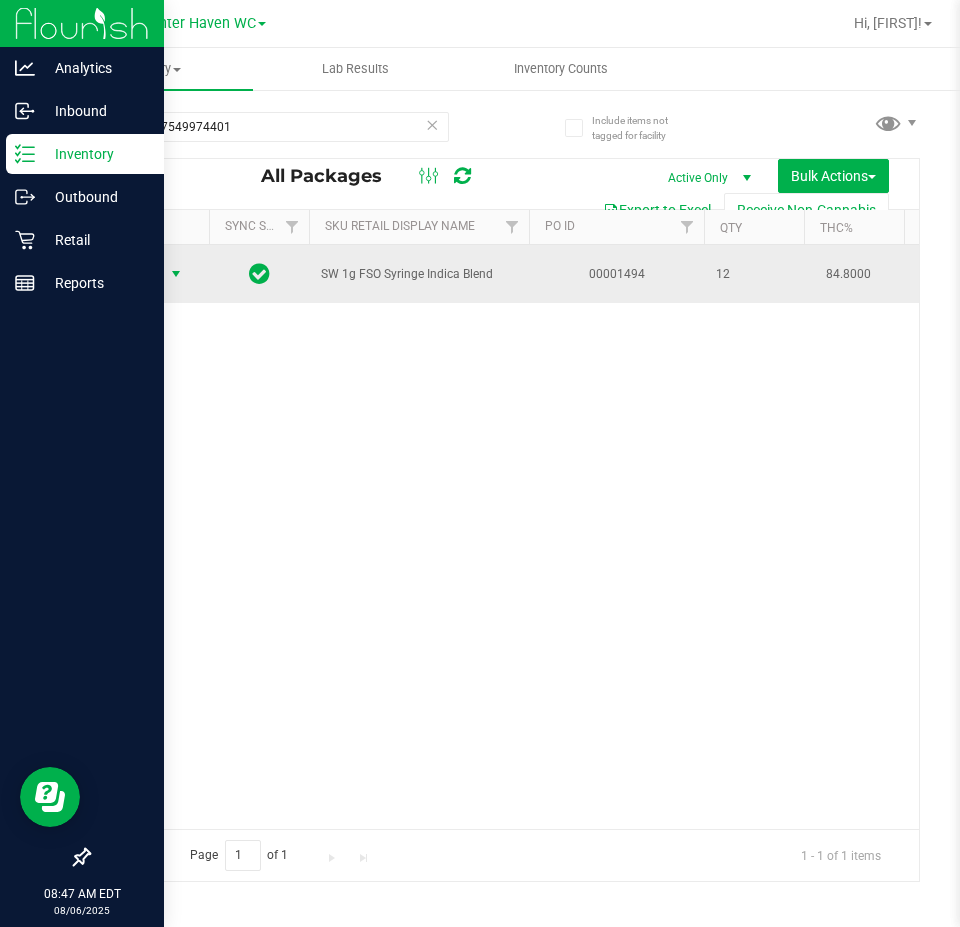 click at bounding box center [176, 274] 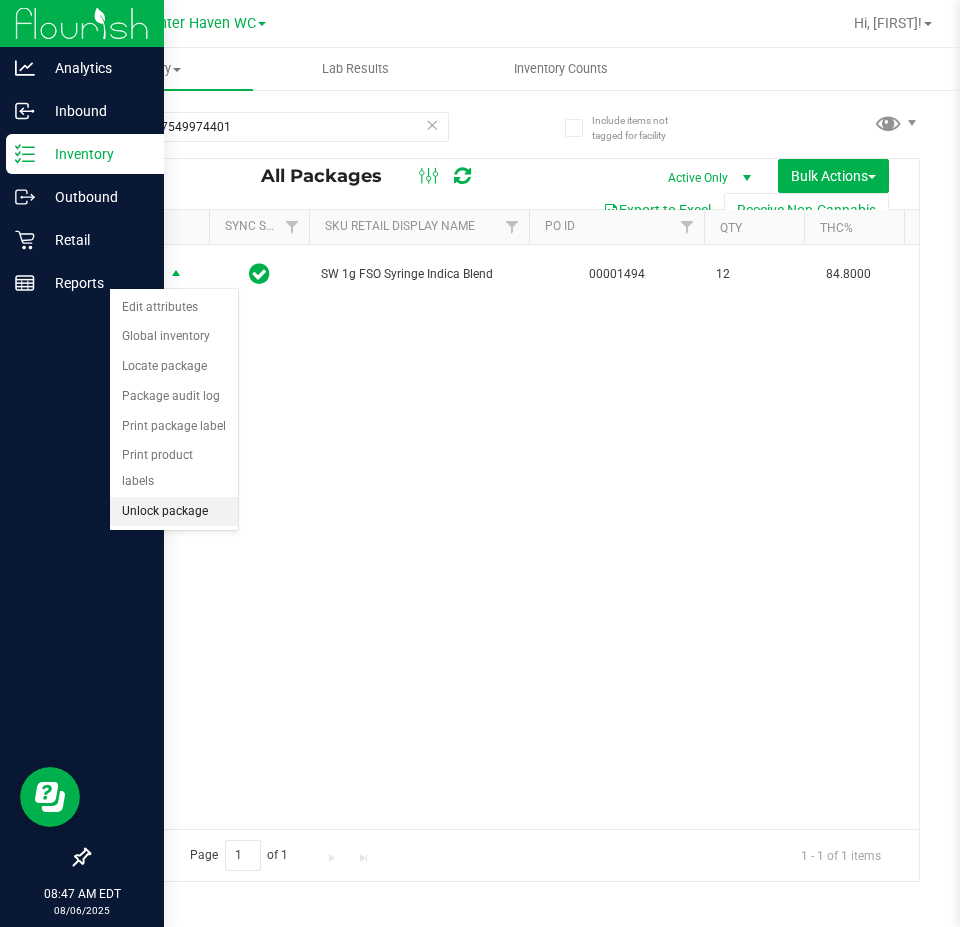 click on "Unlock package" at bounding box center (174, 512) 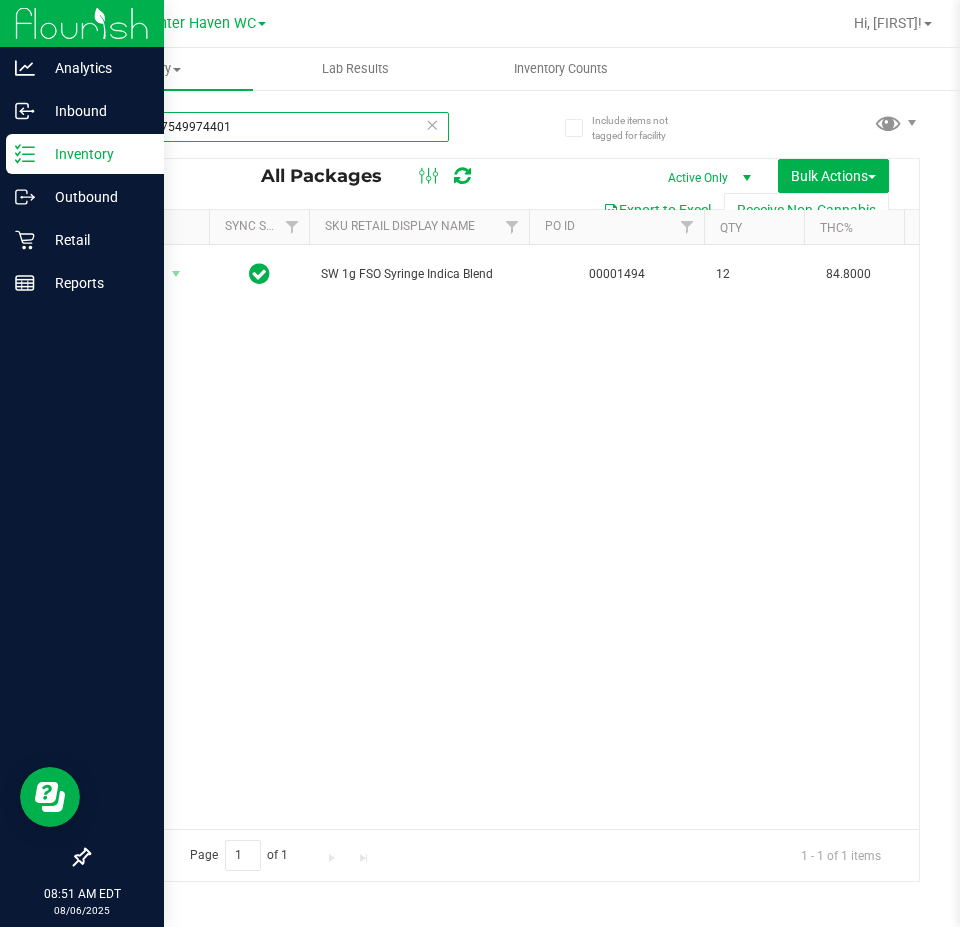 click on "1884587549974401" at bounding box center (268, 127) 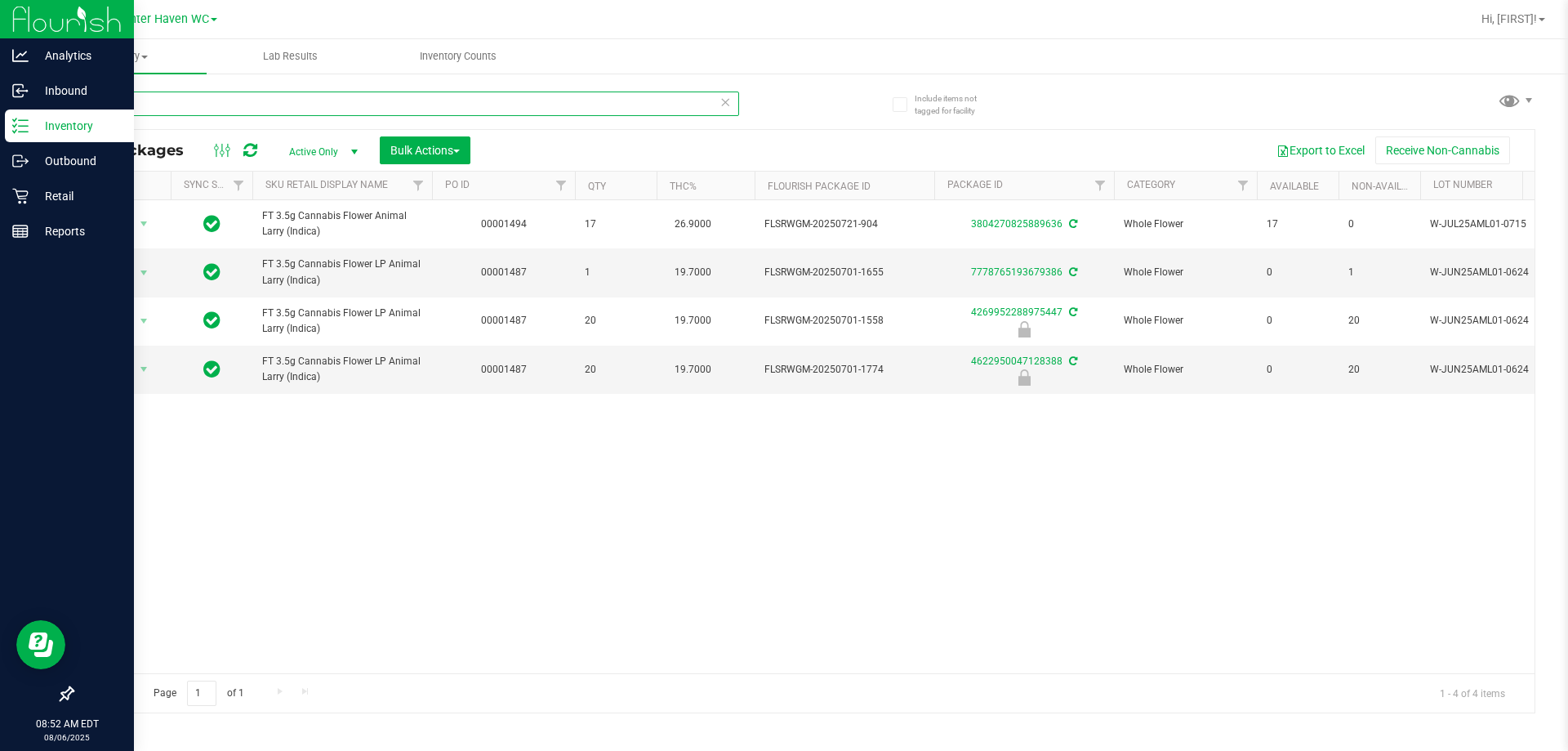 type on "aml" 